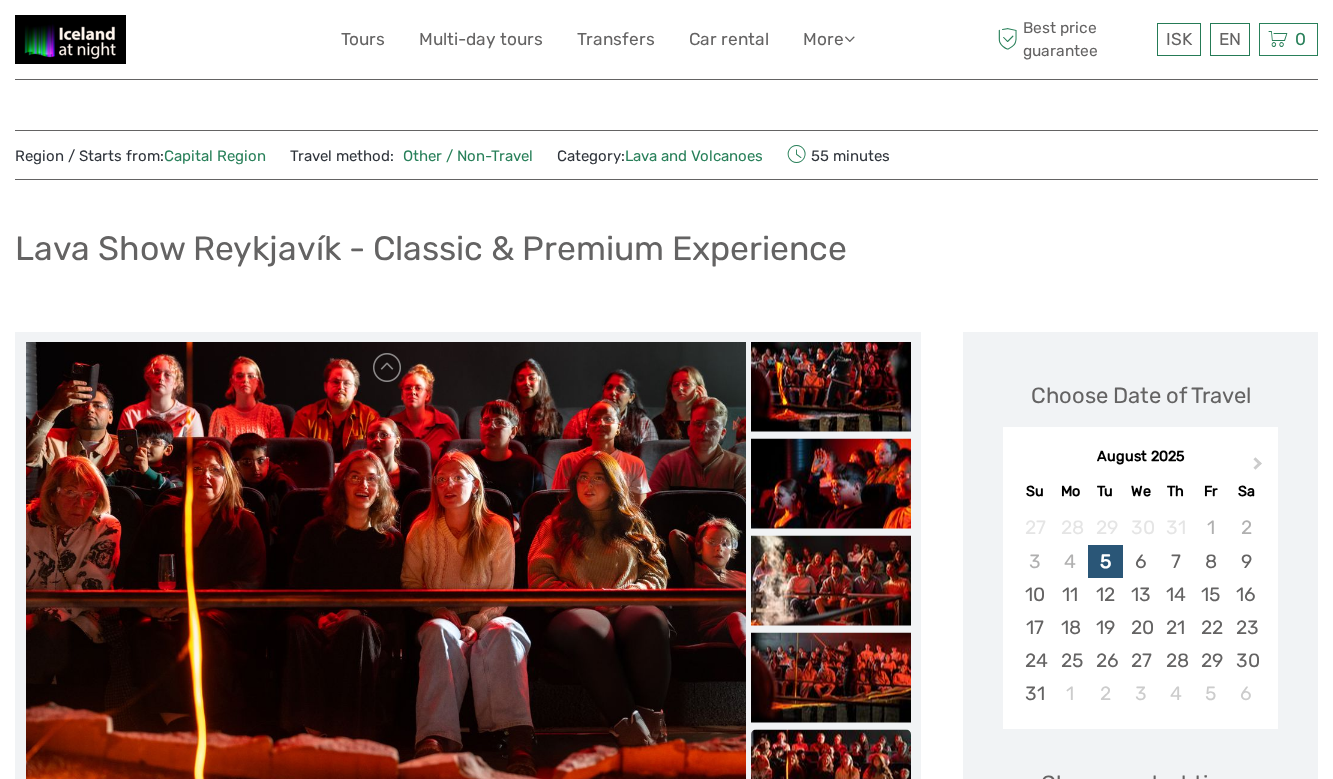 scroll, scrollTop: 1085, scrollLeft: 0, axis: vertical 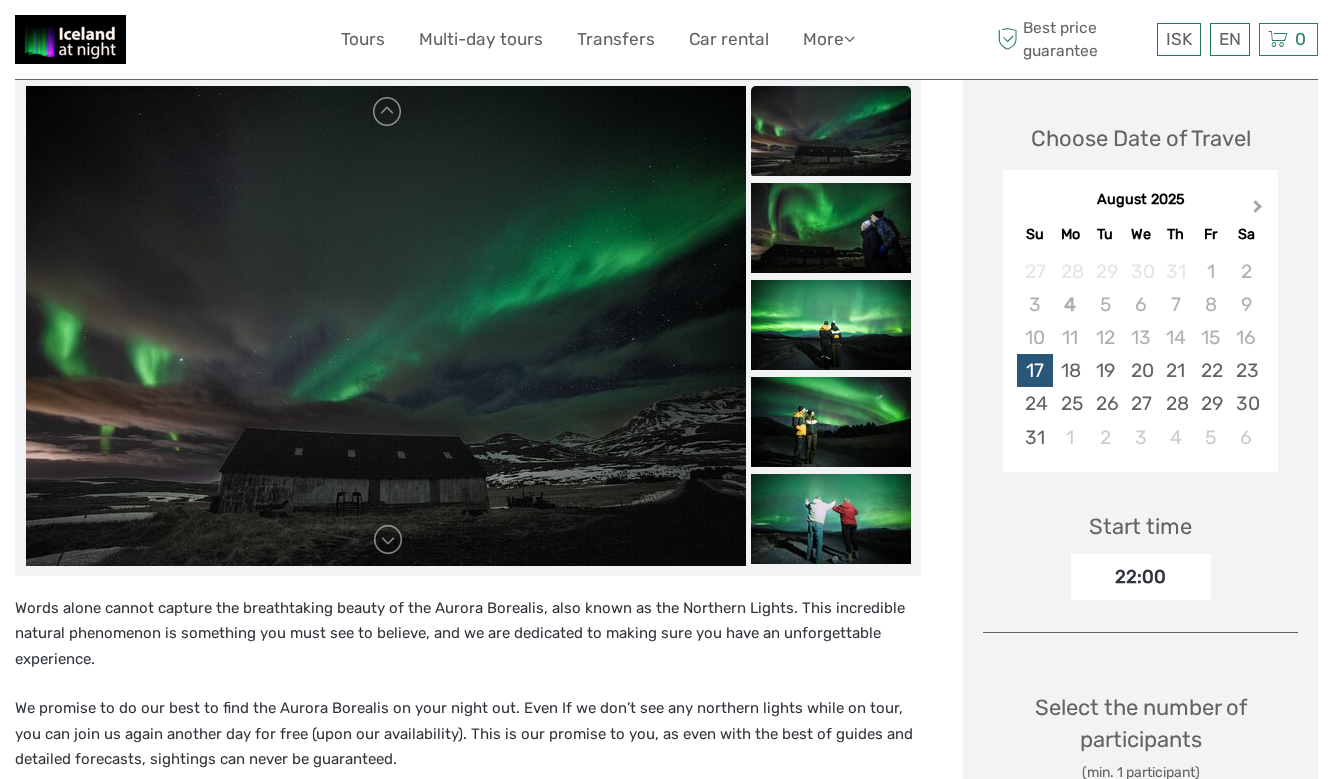 click on "Next Month" at bounding box center (1258, 210) 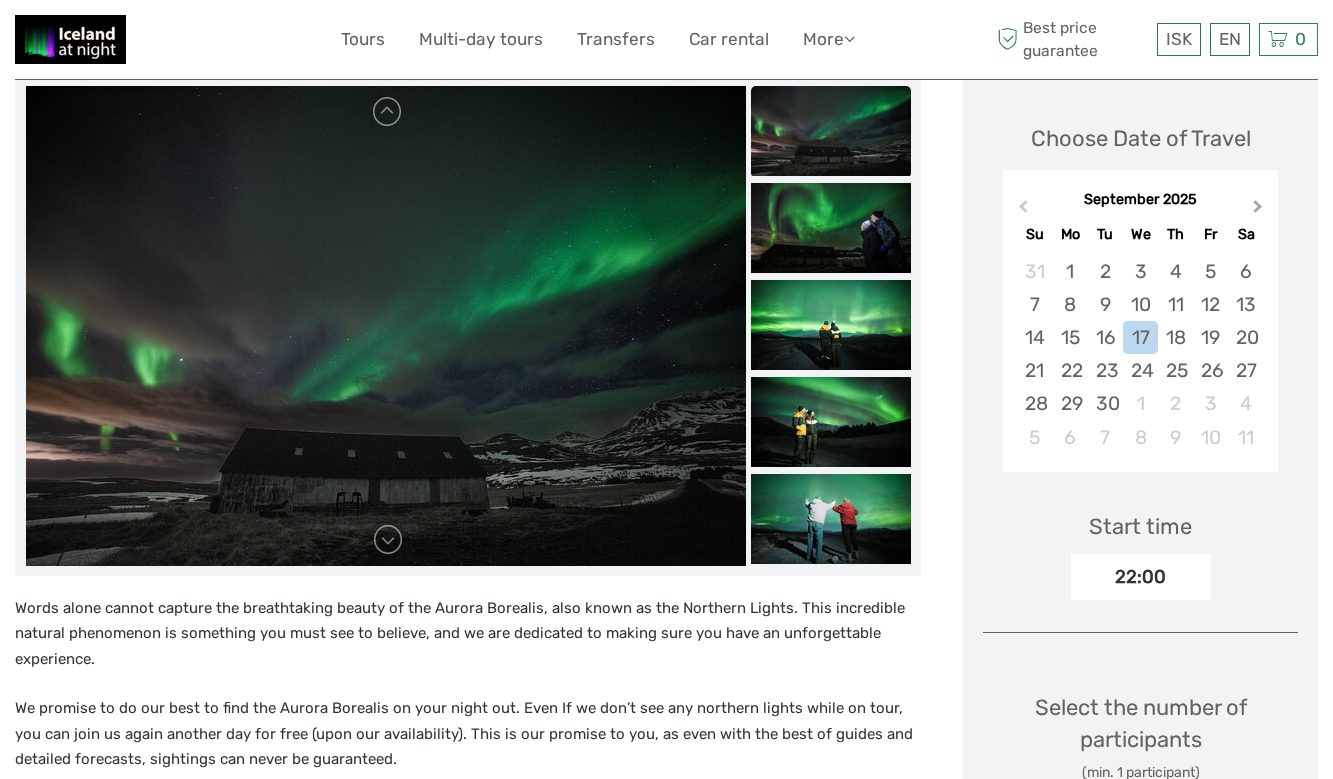 click on "Next Month" at bounding box center [1258, 210] 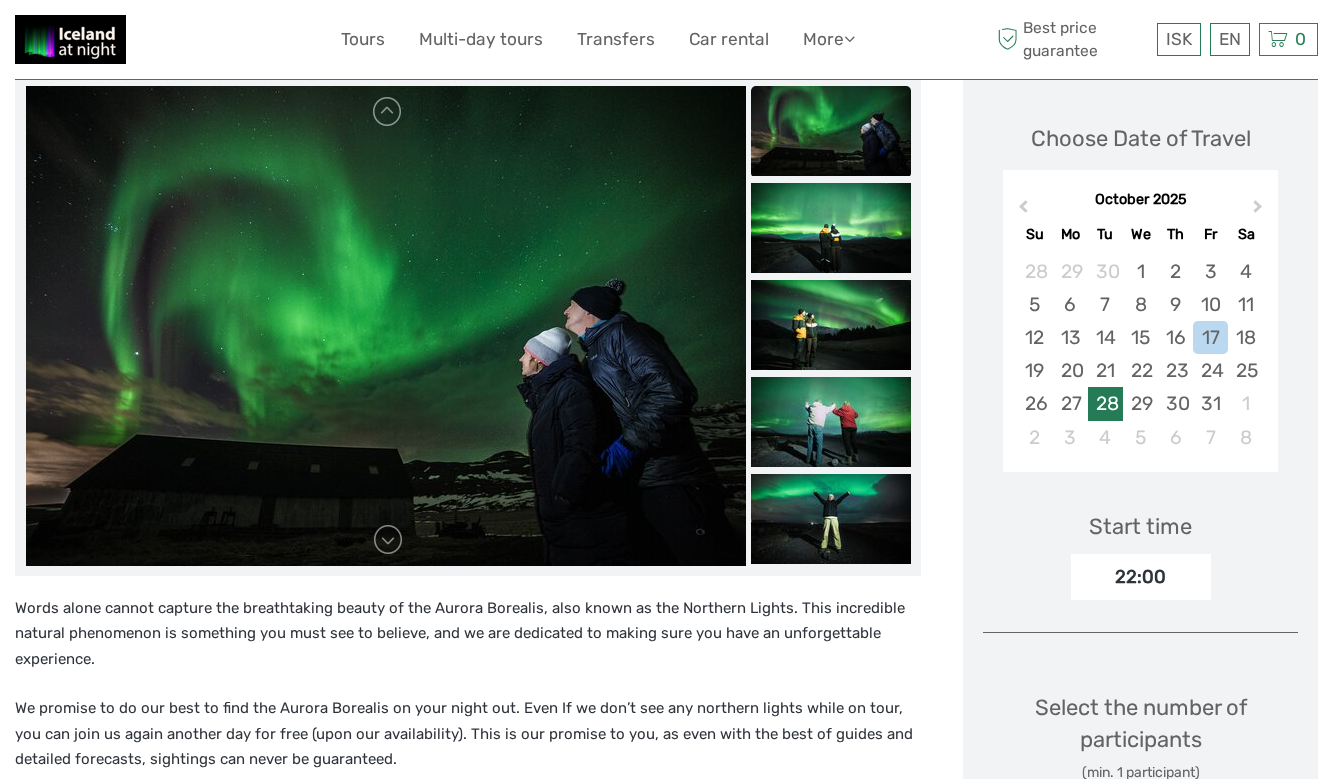 click on "28" at bounding box center [1105, 403] 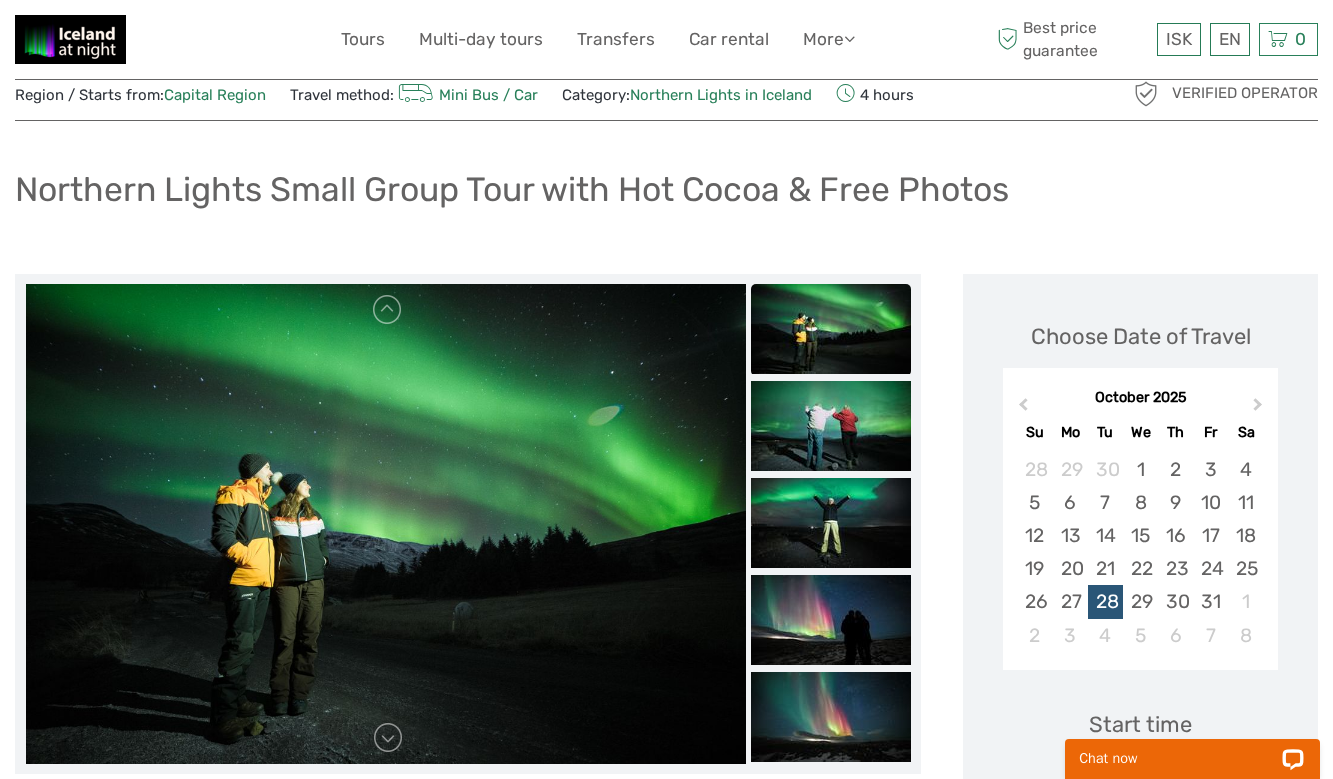 scroll, scrollTop: 0, scrollLeft: 0, axis: both 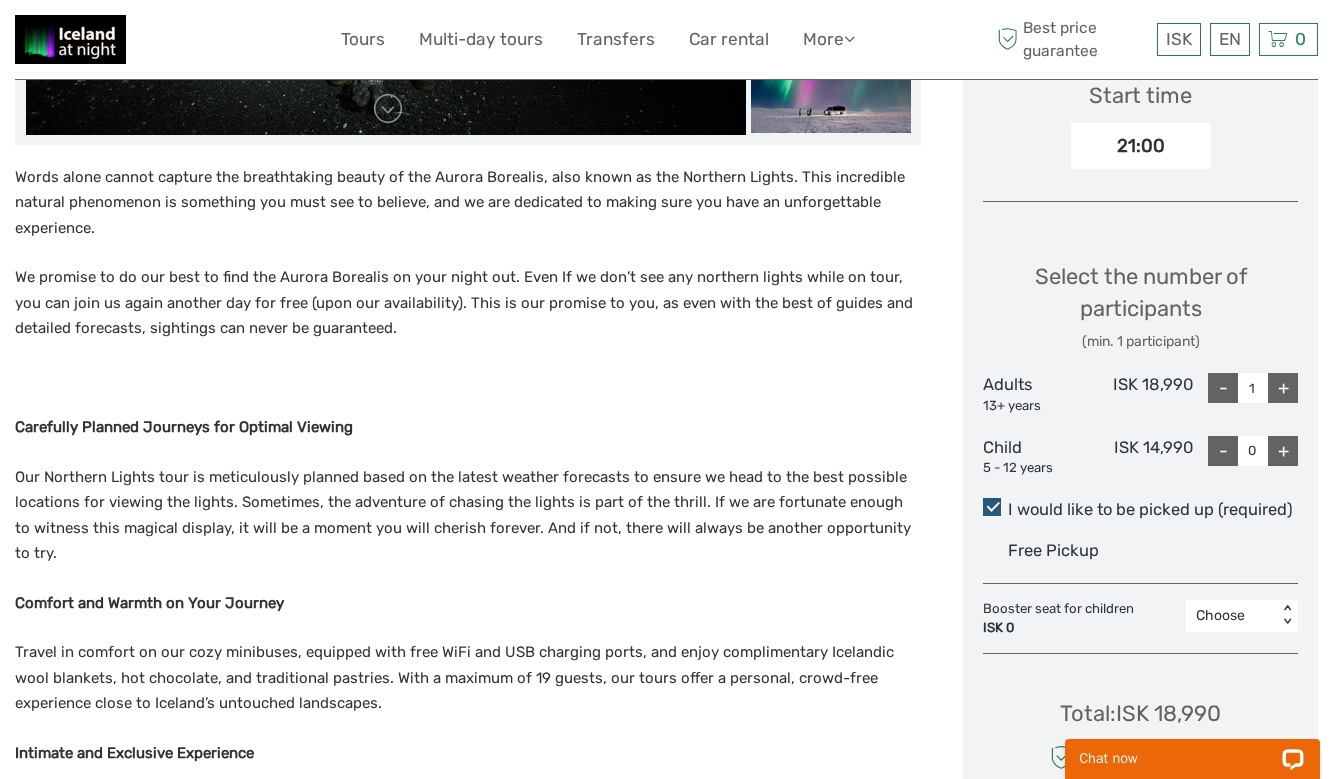 click on "+" at bounding box center (1283, 388) 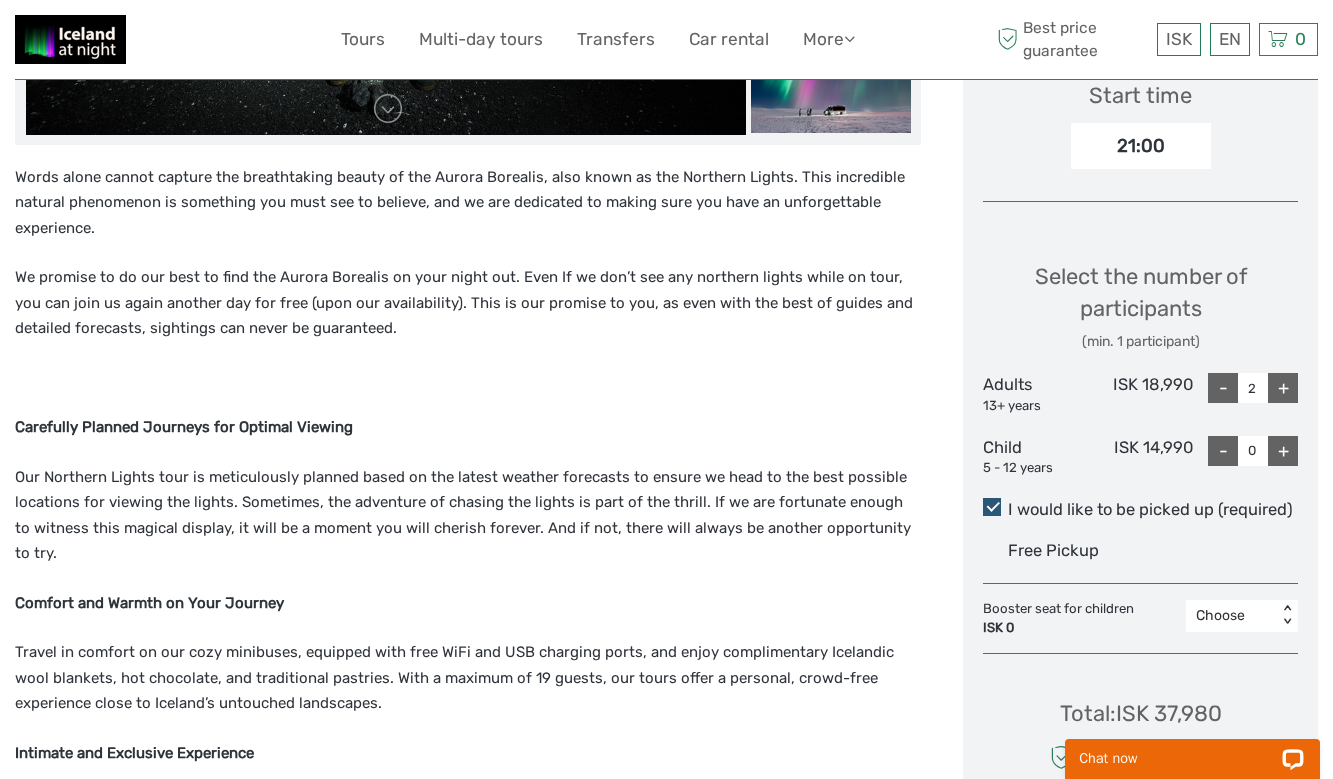 click on "+" at bounding box center [1283, 388] 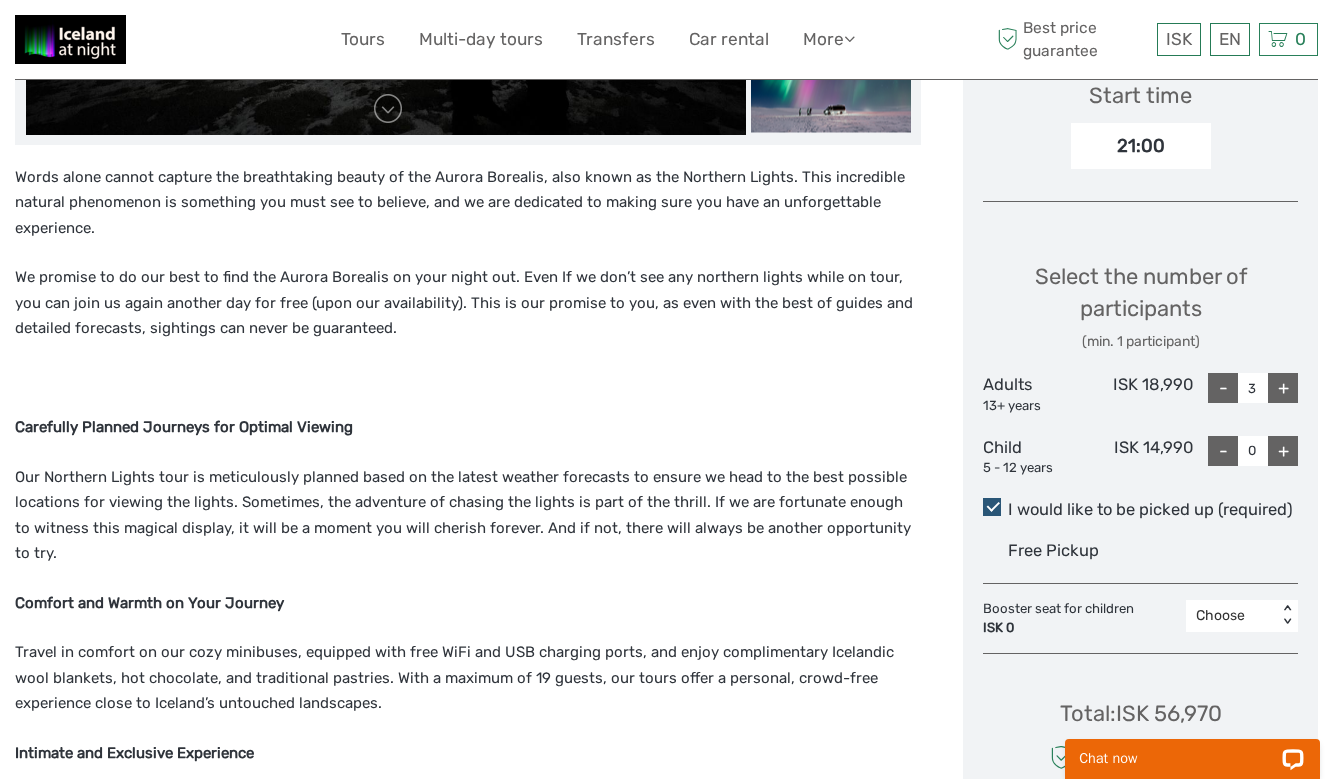click on "+" at bounding box center [1283, 388] 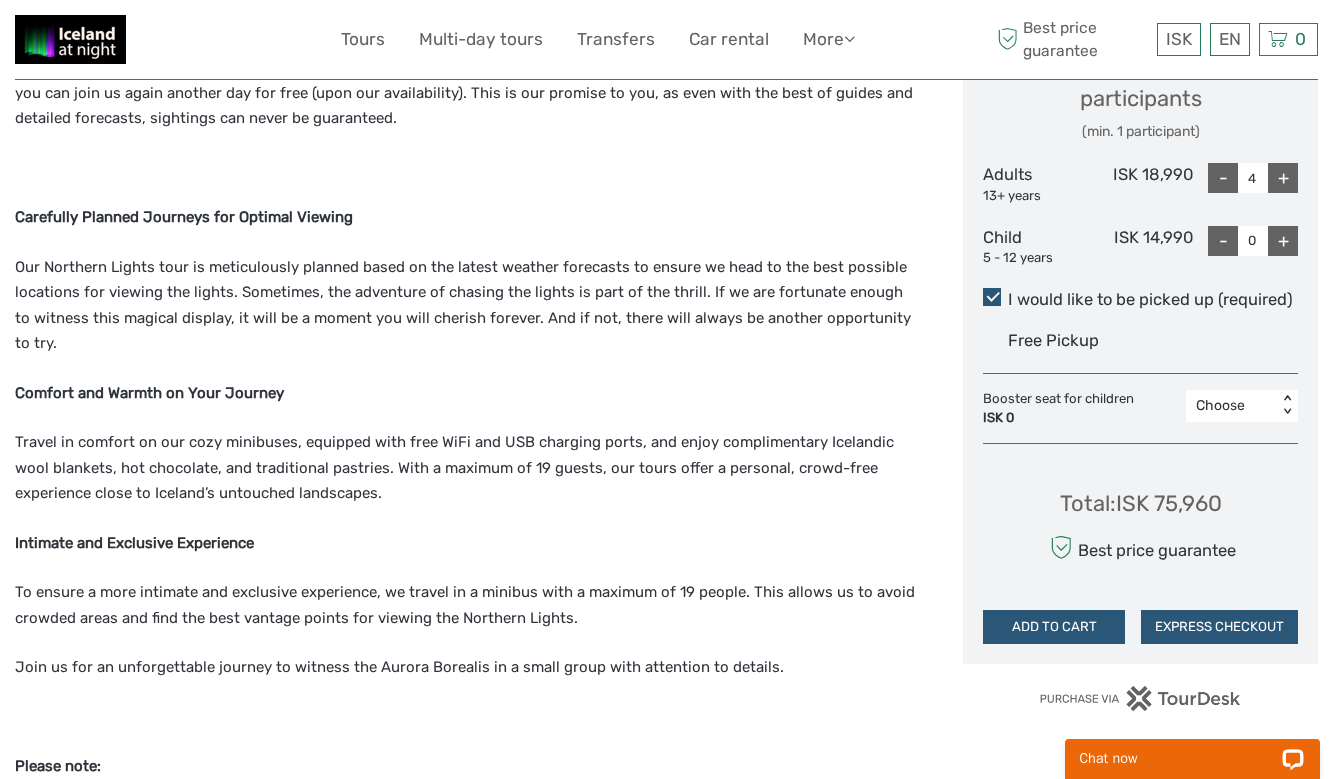 scroll, scrollTop: 919, scrollLeft: 0, axis: vertical 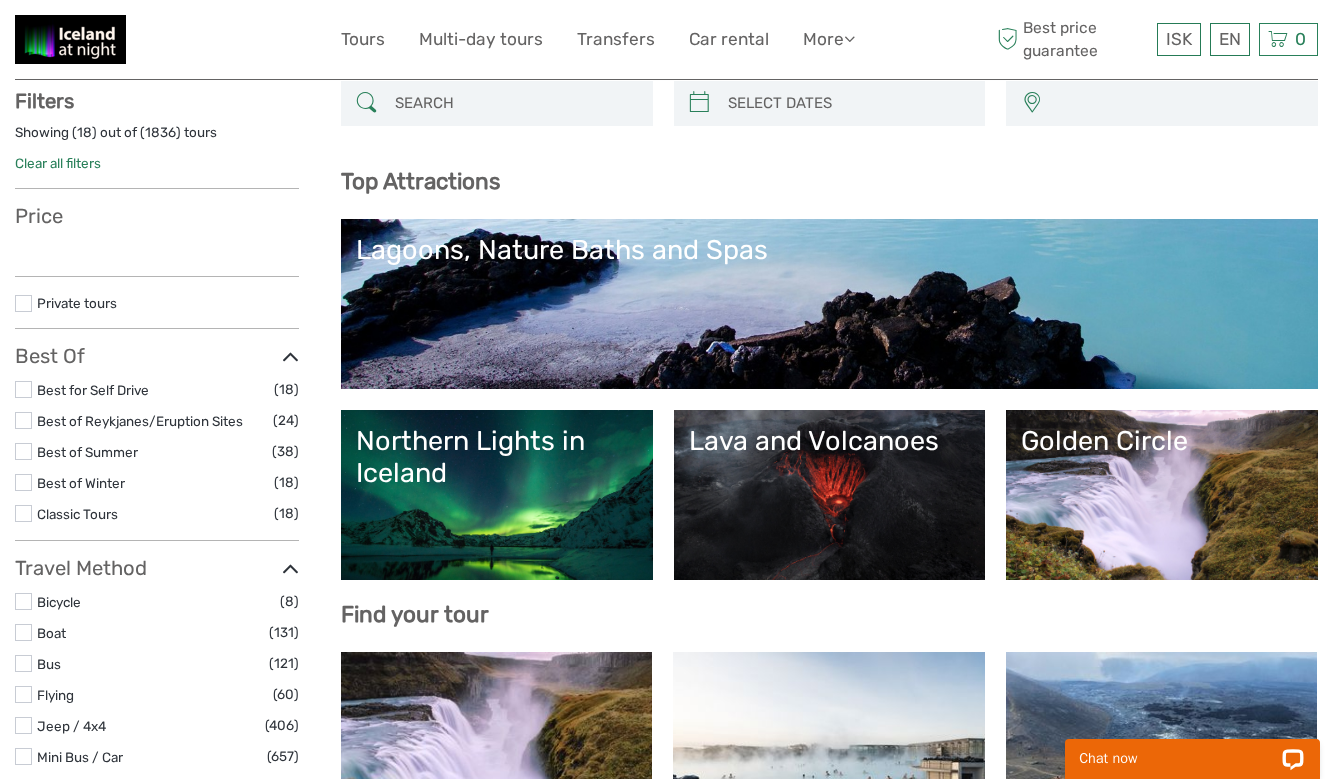 click on "Golden Circle" at bounding box center (1162, 441) 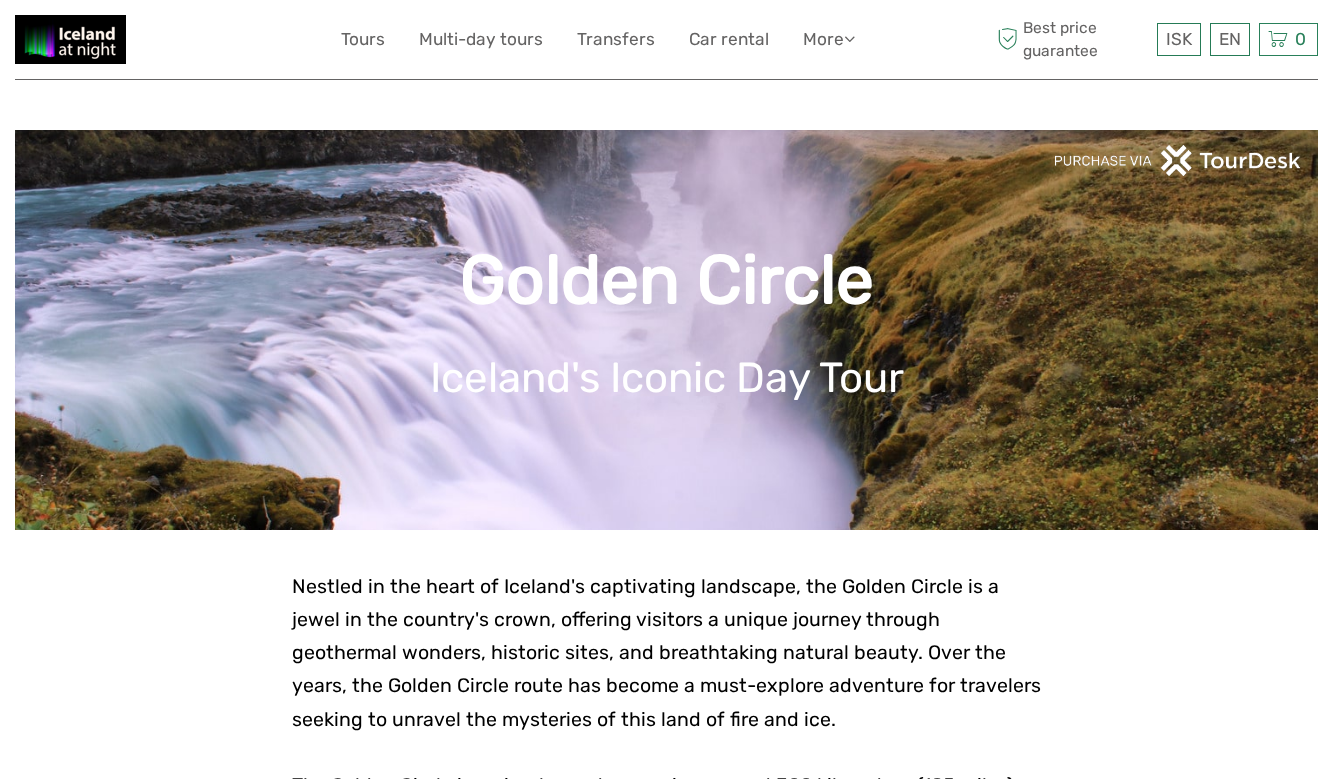 scroll, scrollTop: 0, scrollLeft: 0, axis: both 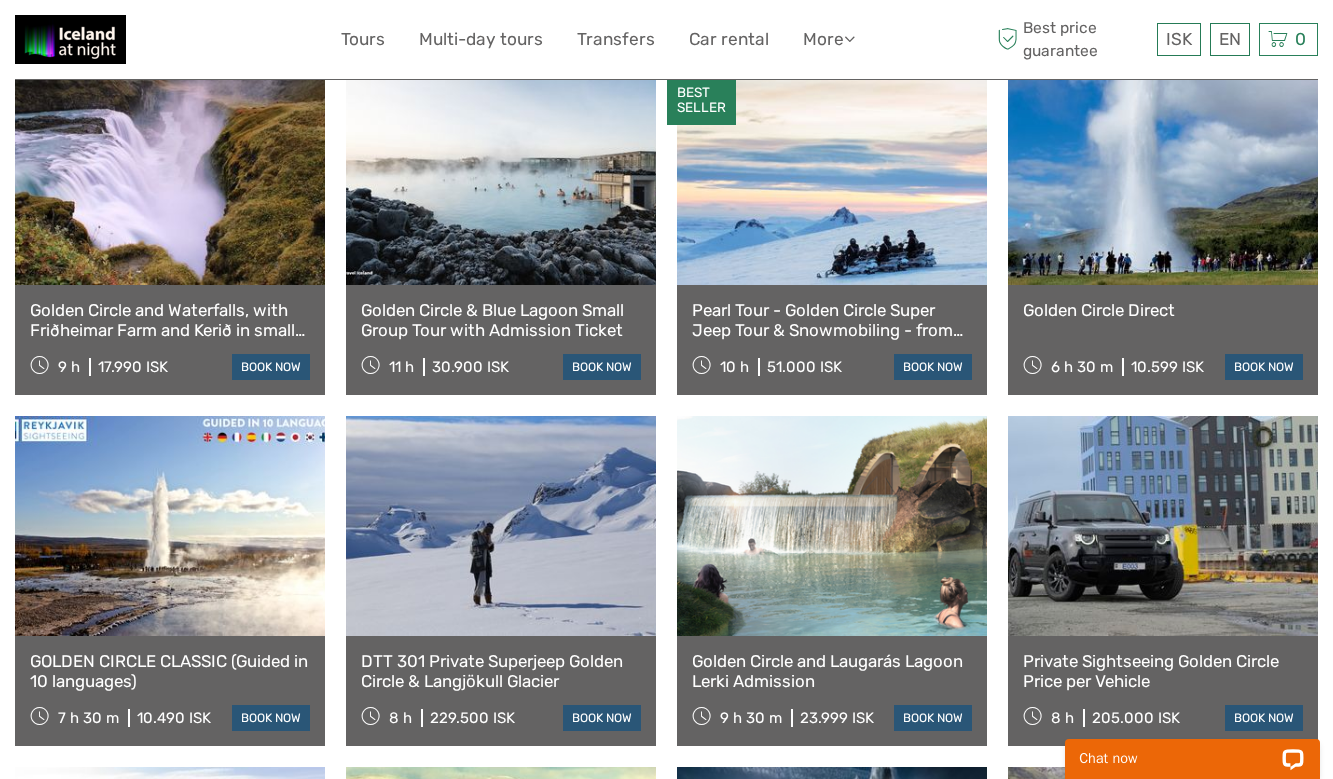 click on "Golden Circle and Waterfalls, with Friðheimar Farm and Kerið in small group" at bounding box center [170, 320] 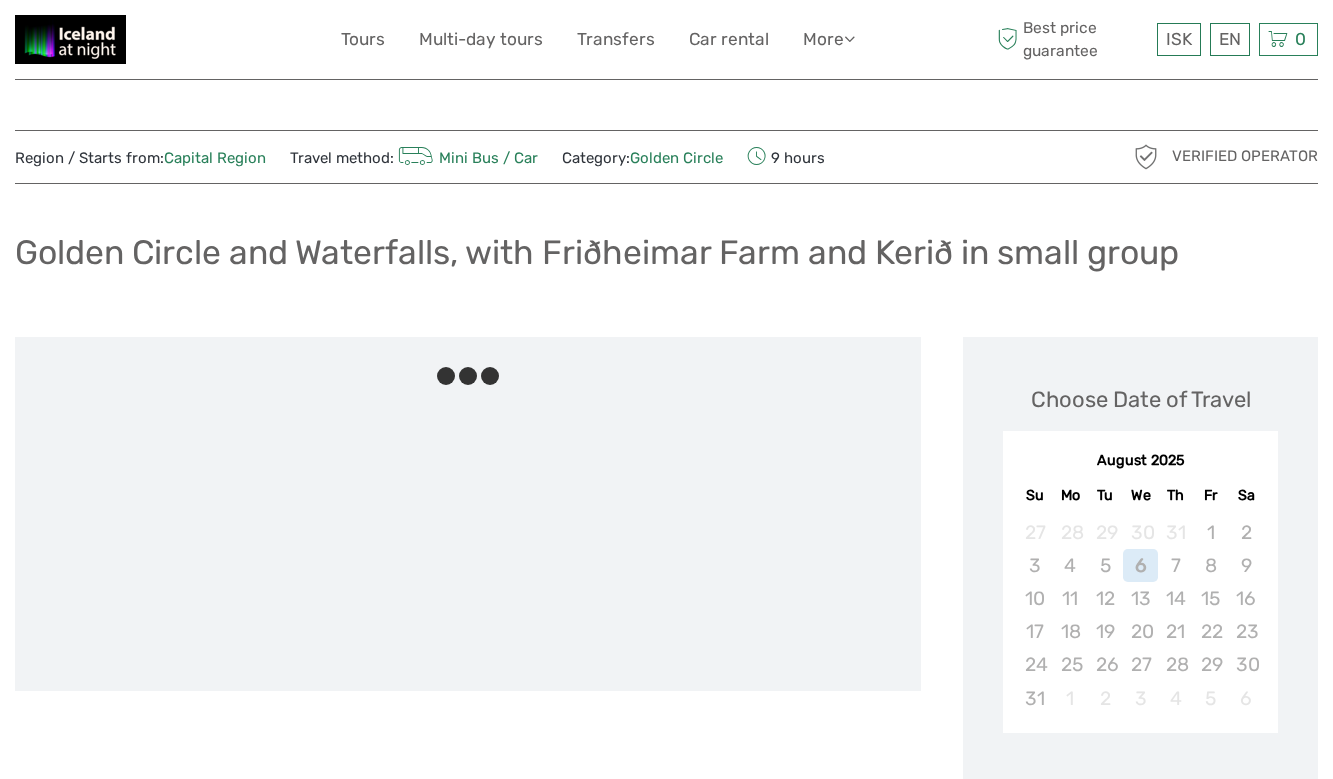 scroll, scrollTop: 0, scrollLeft: 0, axis: both 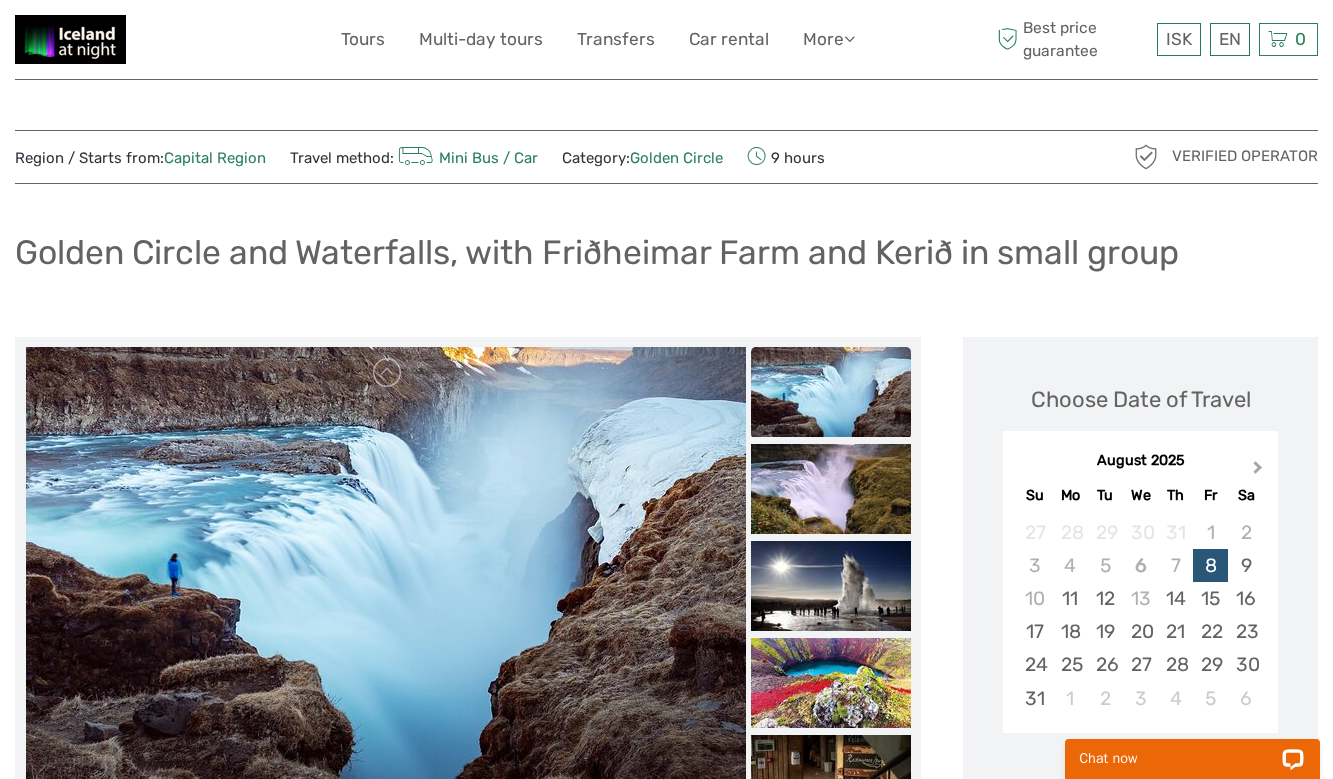 click on "Next Month" at bounding box center [1258, 471] 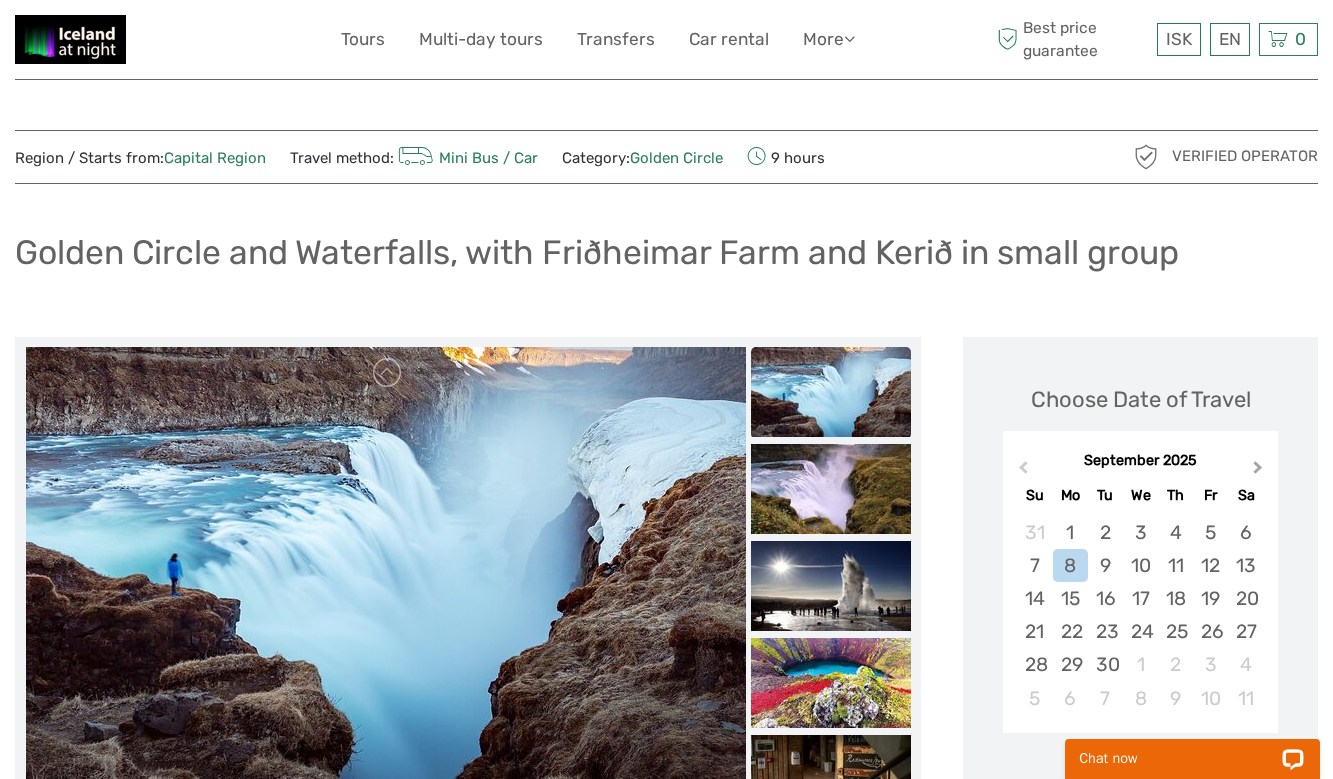 click on "Next Month" at bounding box center (1258, 471) 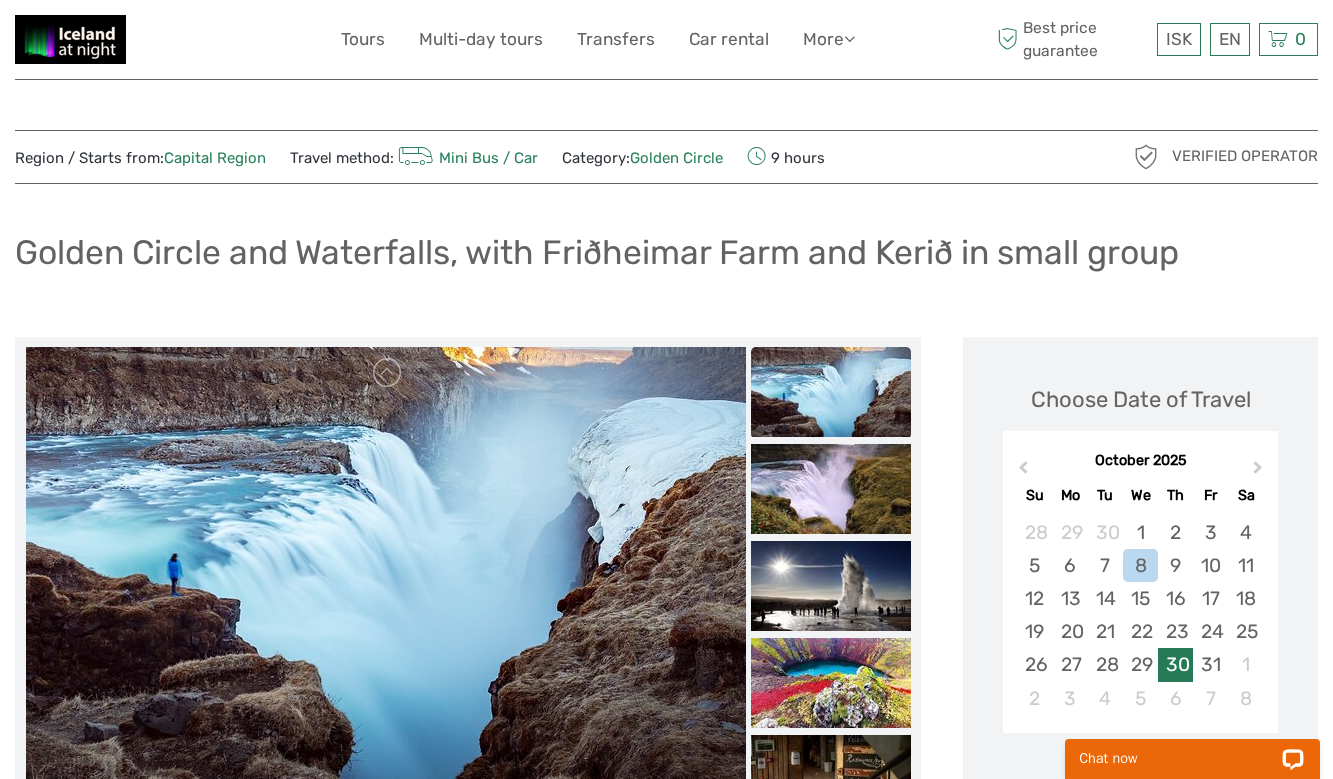 click on "30" at bounding box center (1175, 664) 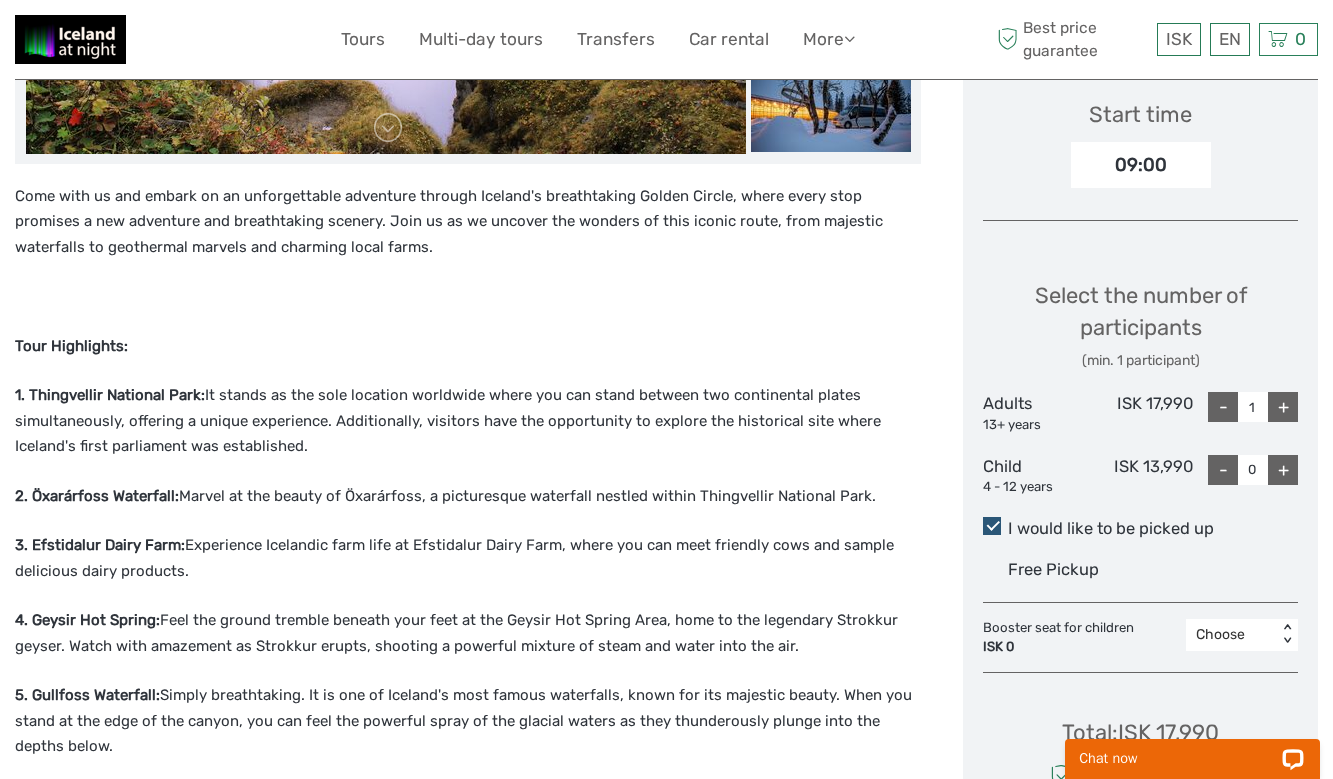 scroll, scrollTop: 705, scrollLeft: 0, axis: vertical 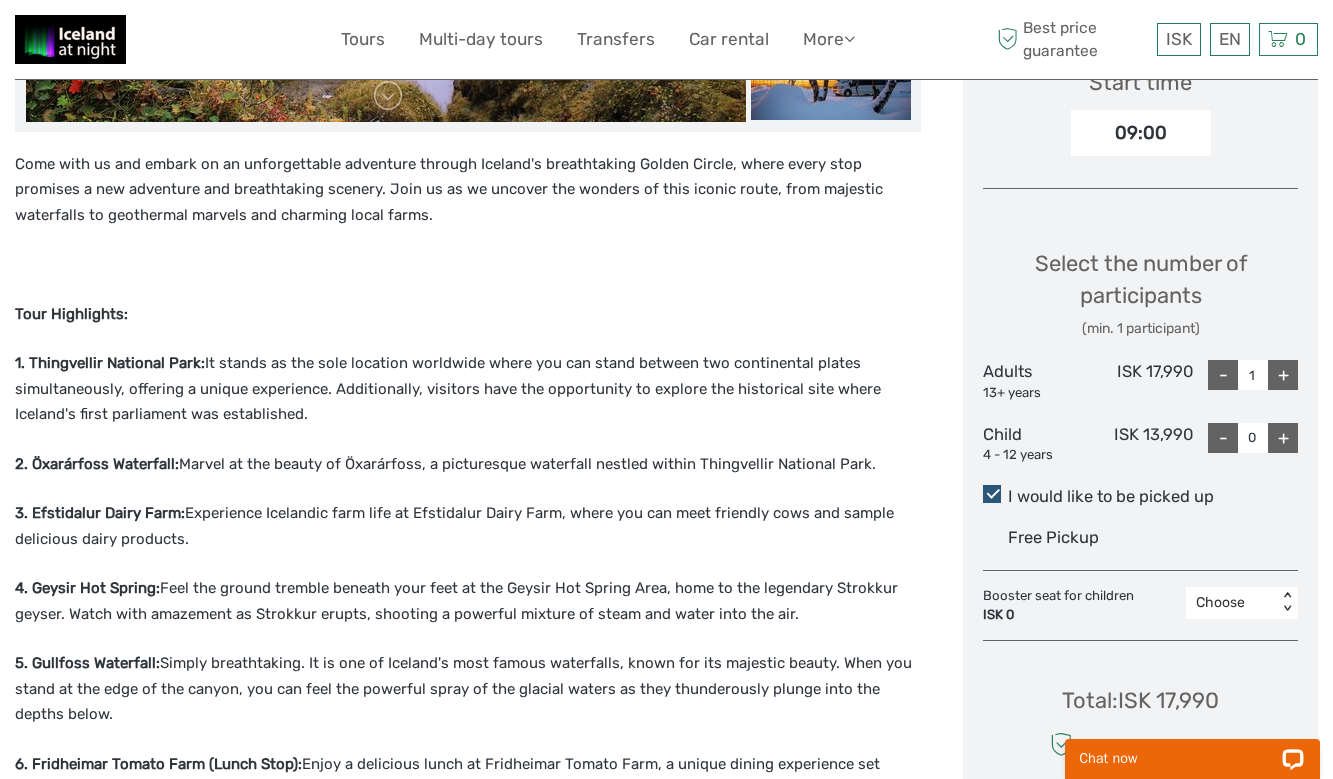 click on "+" at bounding box center [1283, 375] 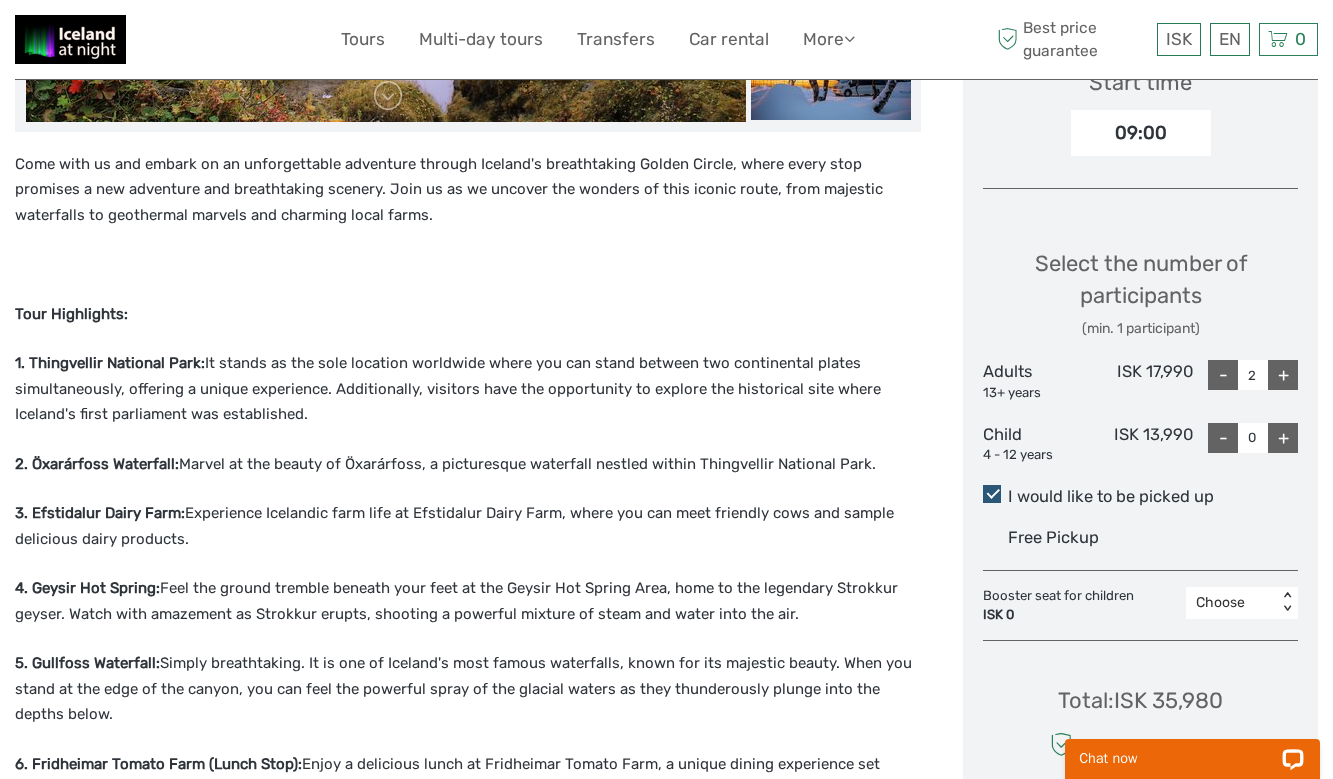 click on "+" at bounding box center [1283, 375] 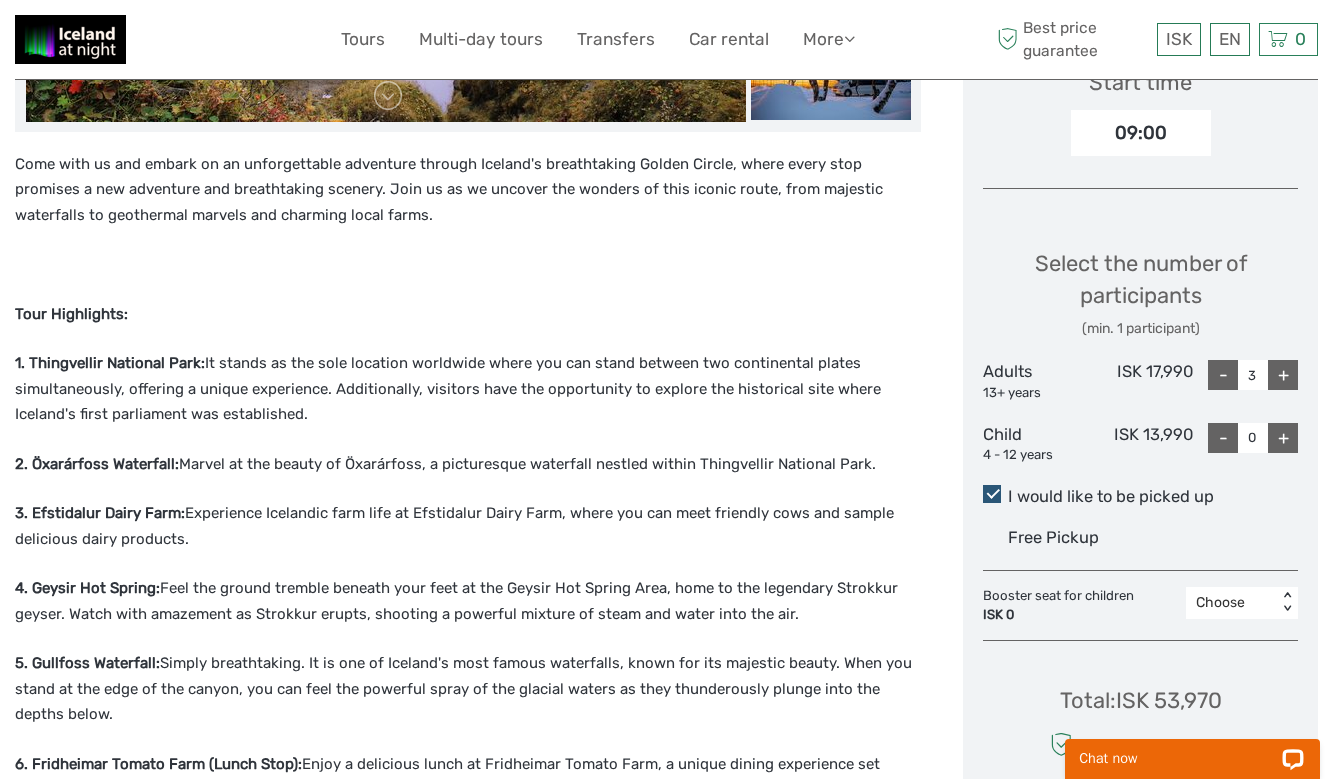 click on "+" at bounding box center [1283, 375] 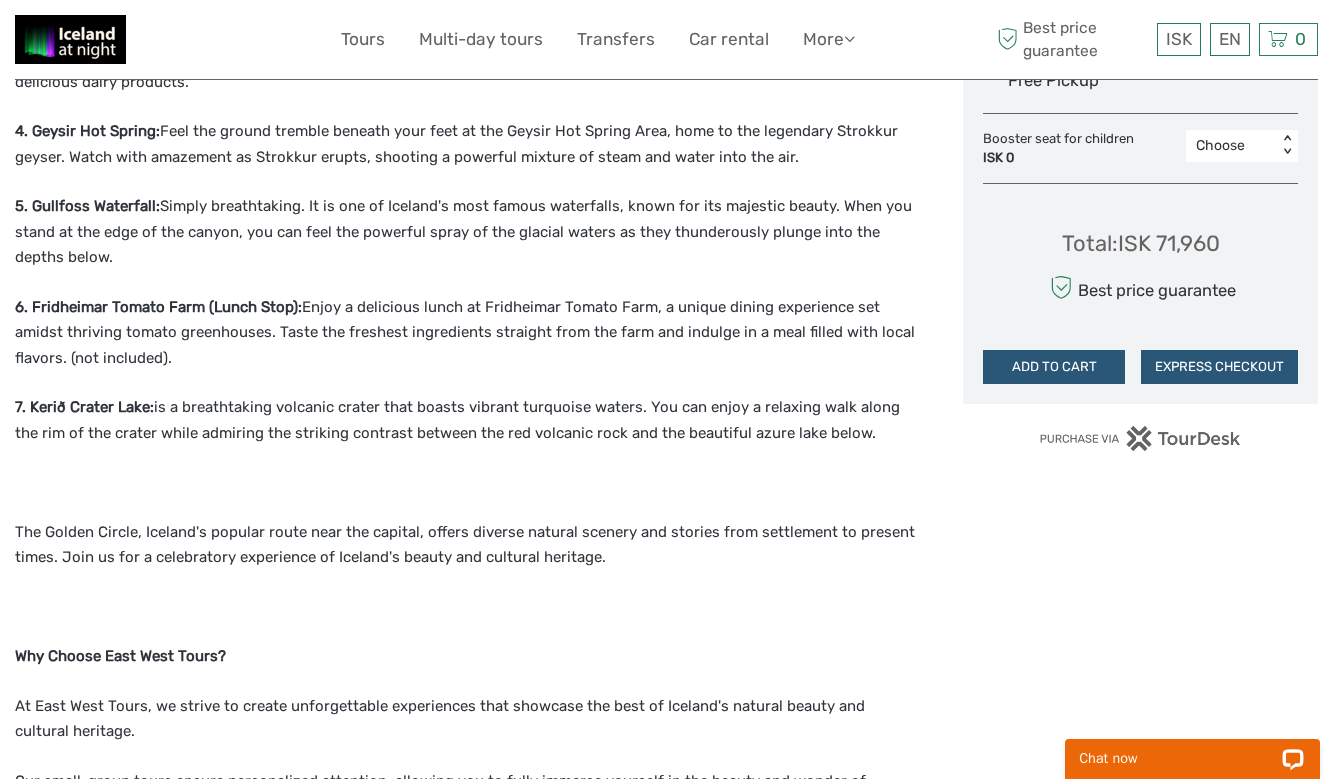scroll, scrollTop: 0, scrollLeft: 0, axis: both 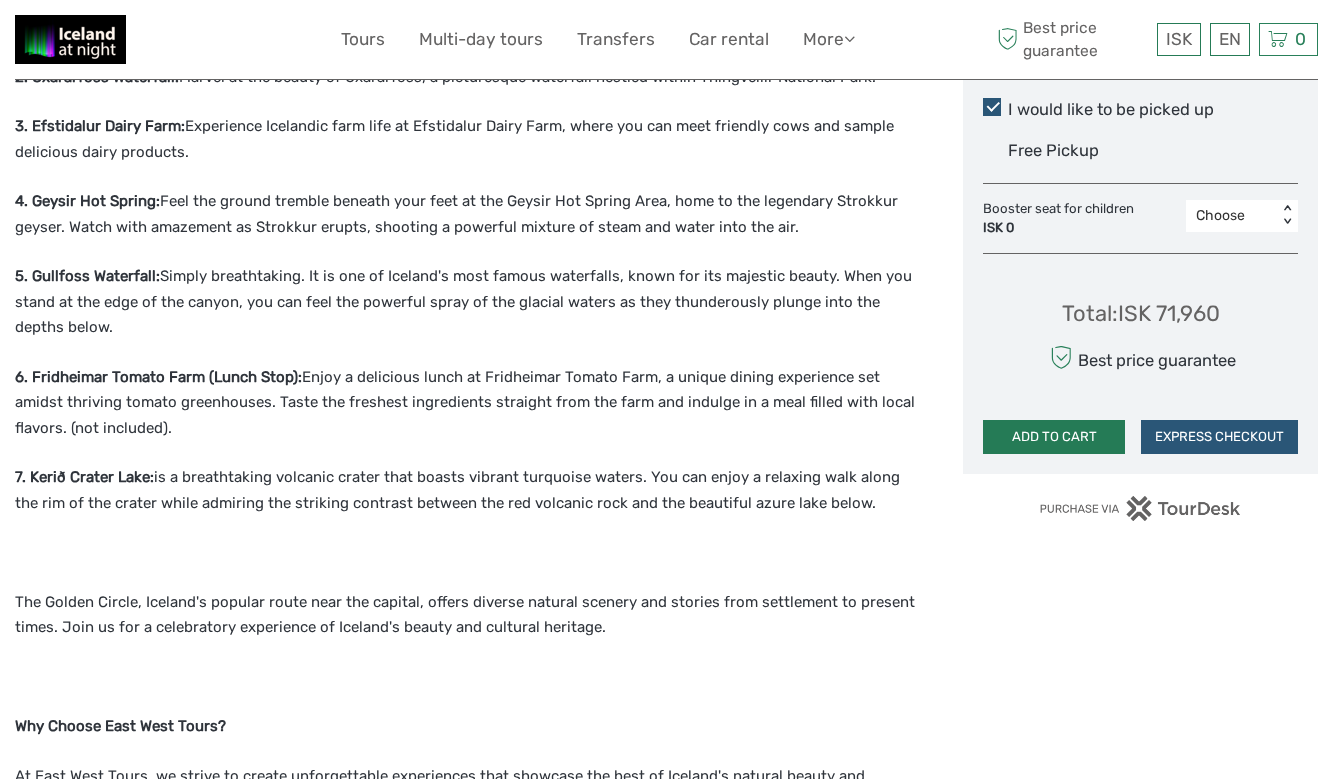 click on "ADD TO CART" at bounding box center [1054, 437] 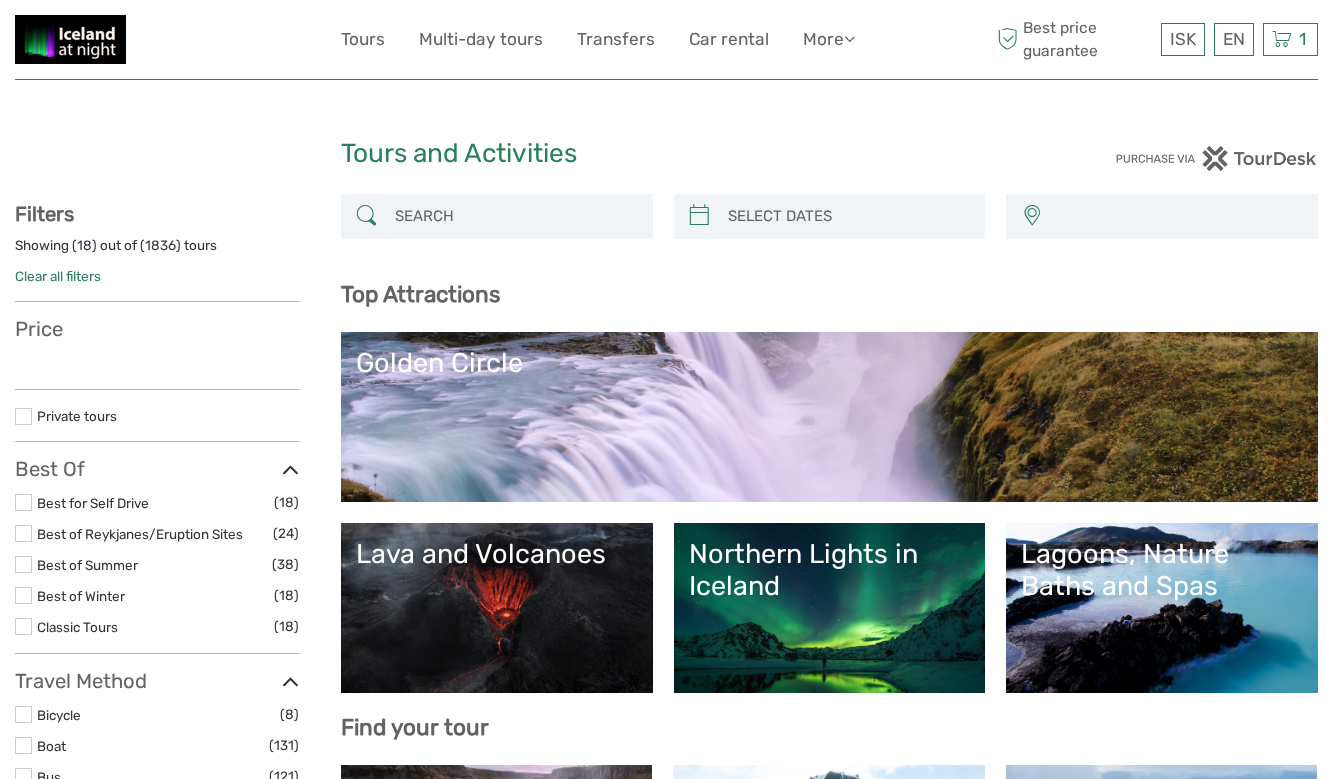 scroll, scrollTop: 0, scrollLeft: 0, axis: both 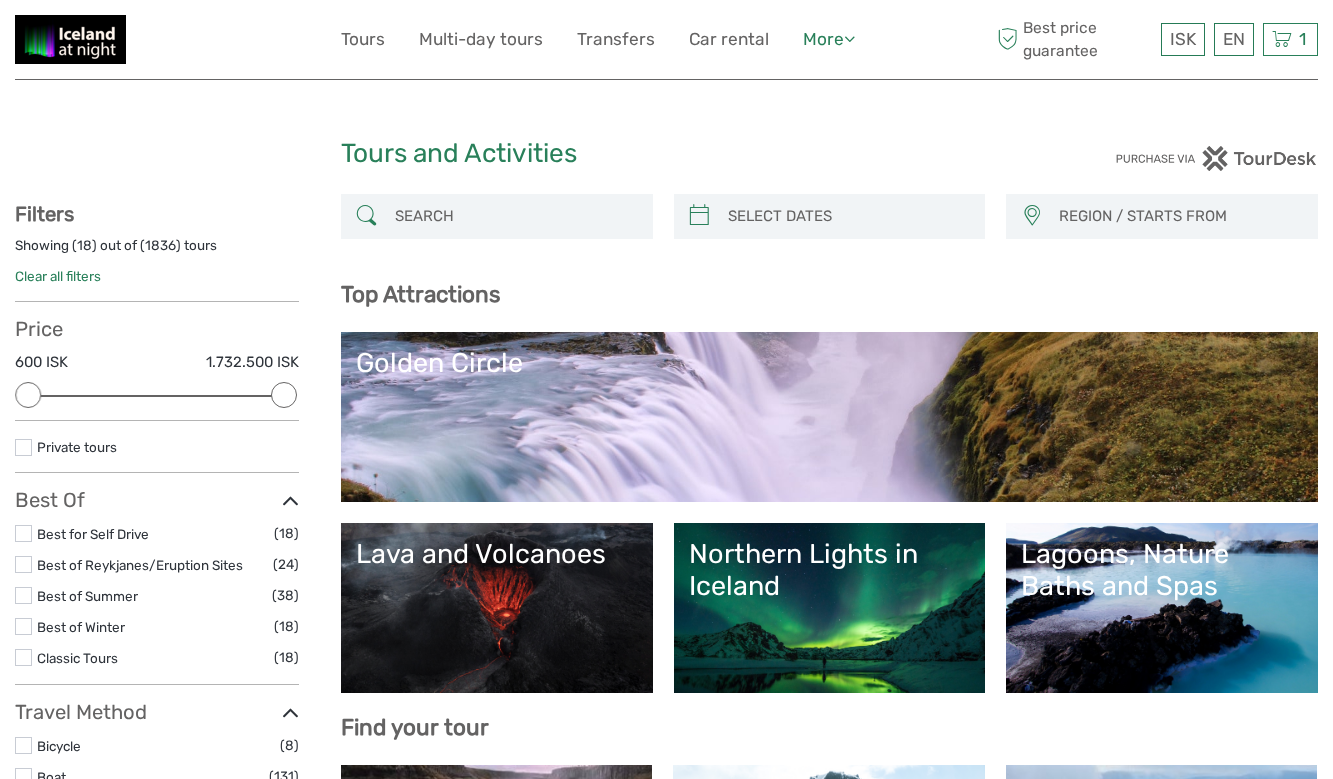 click at bounding box center (849, 38) 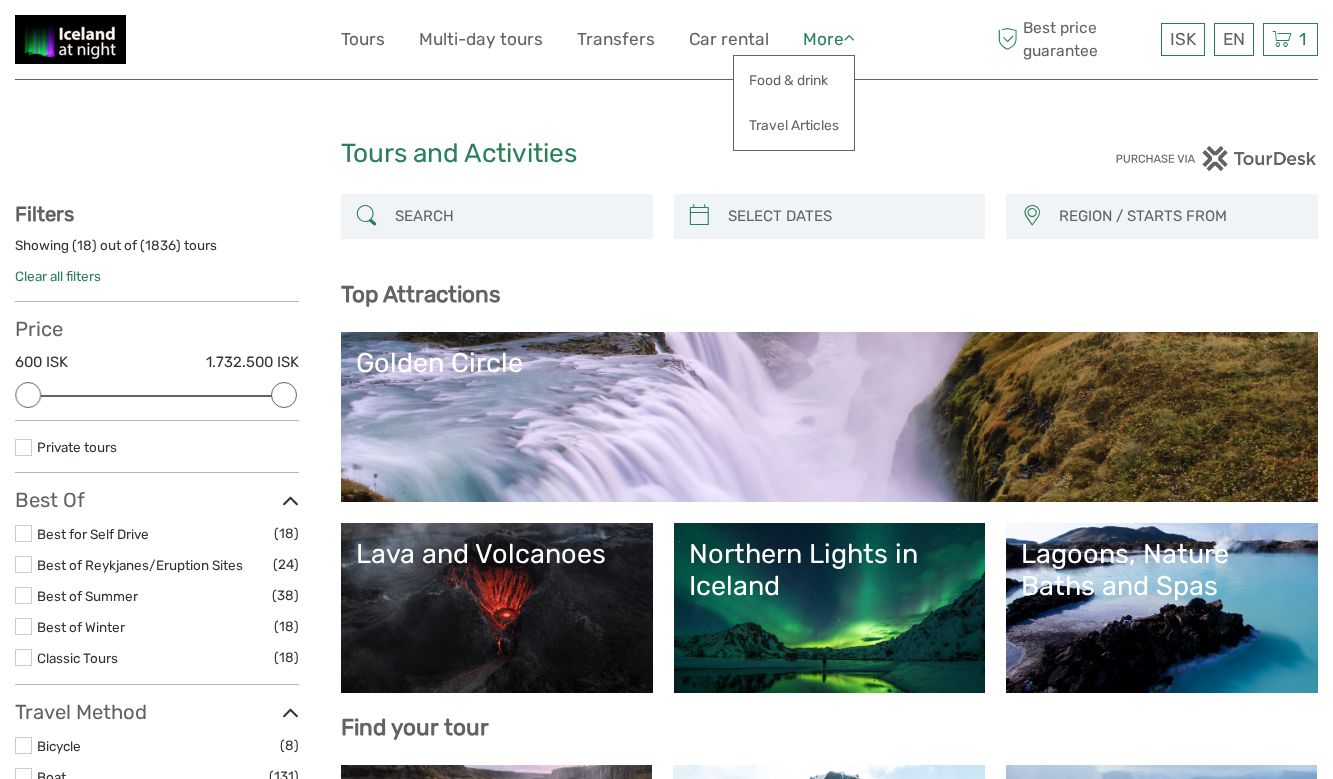 click at bounding box center [849, 38] 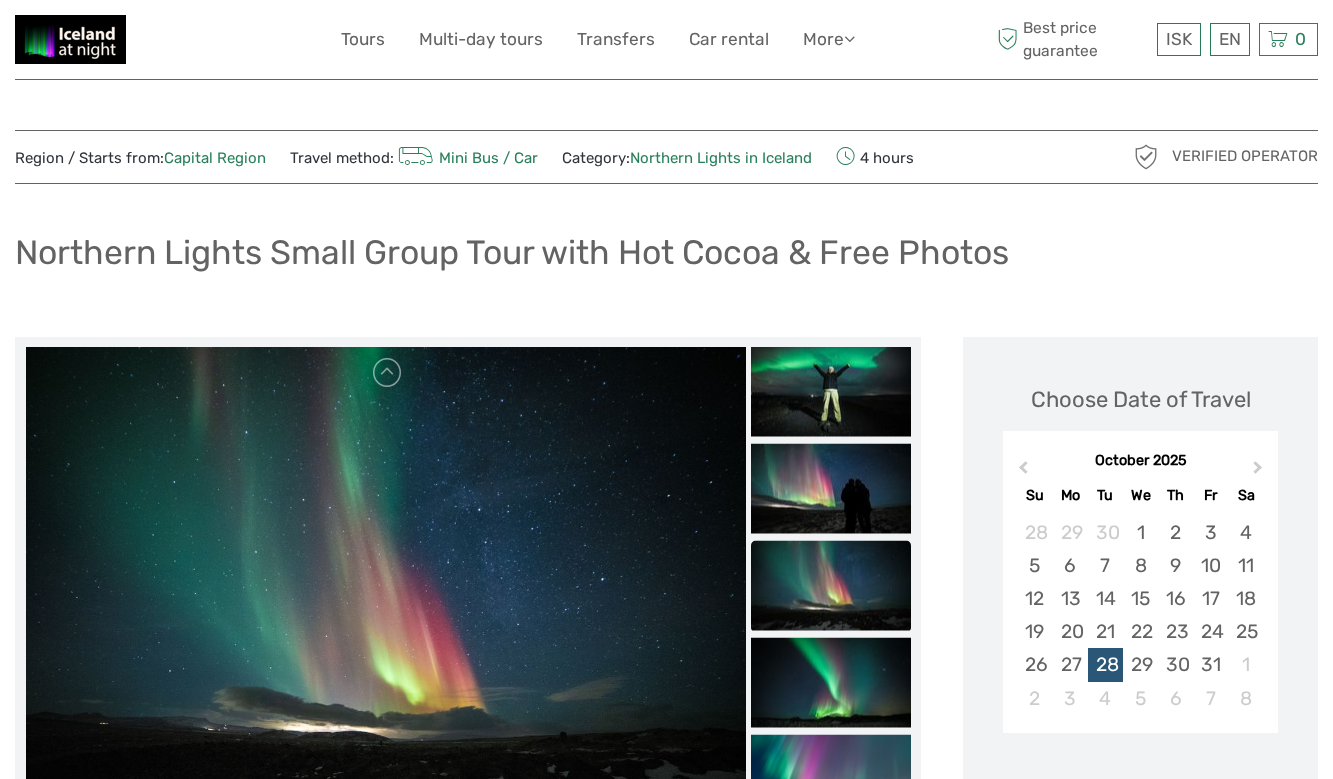 scroll, scrollTop: 919, scrollLeft: 0, axis: vertical 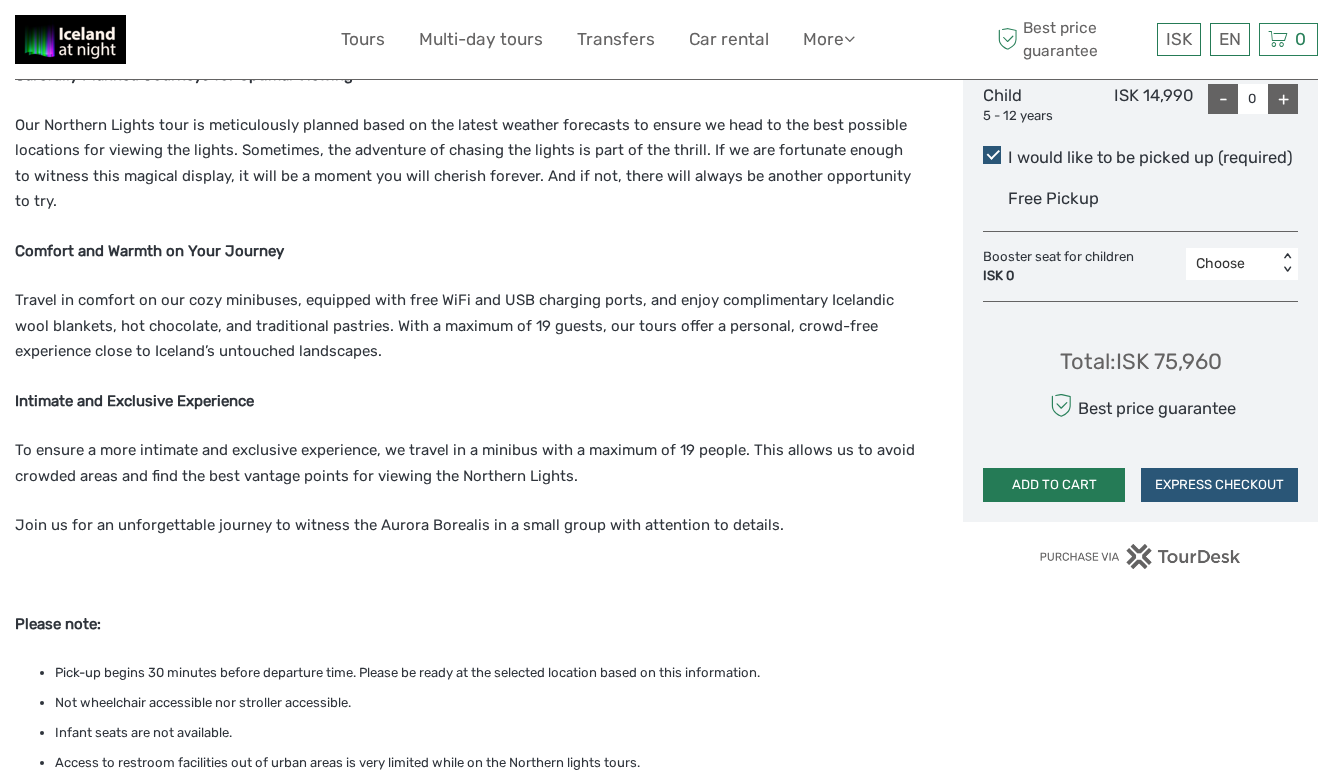 click on "ADD TO CART" at bounding box center (1054, 485) 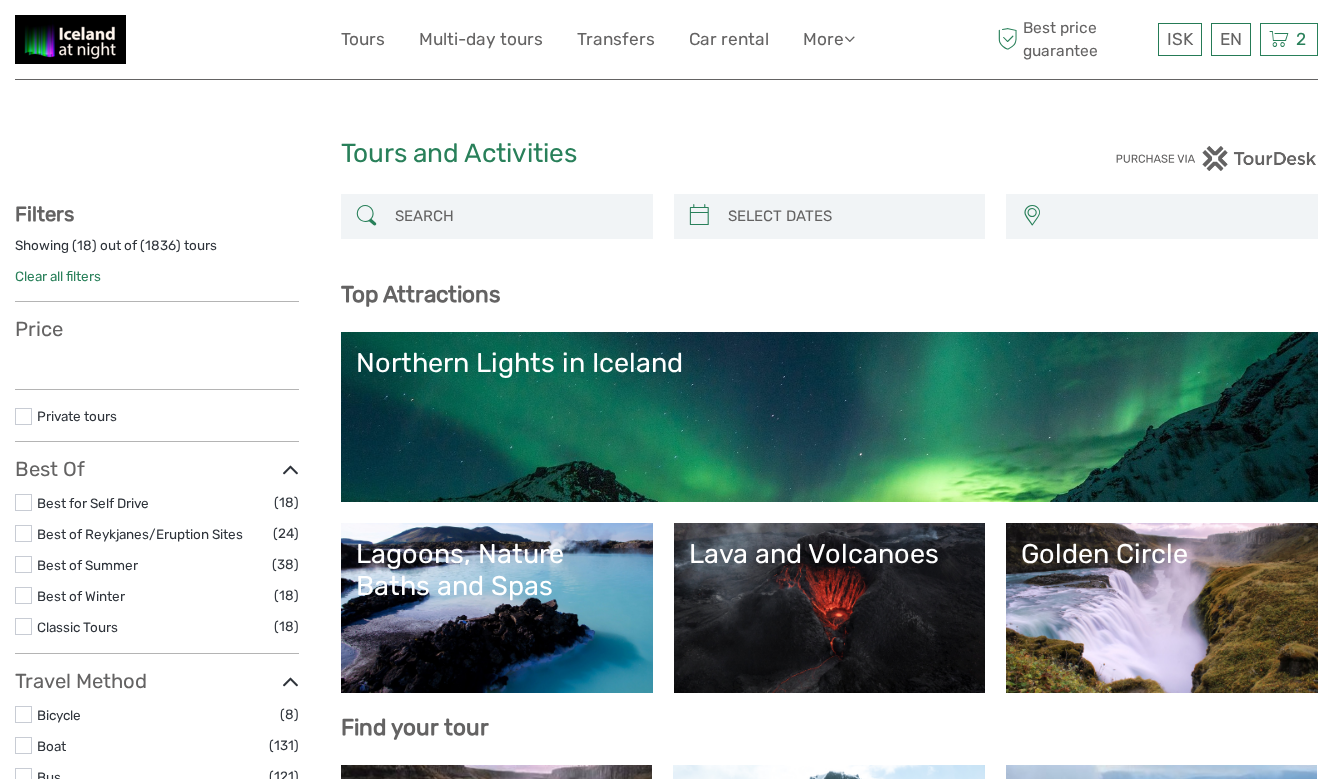 select 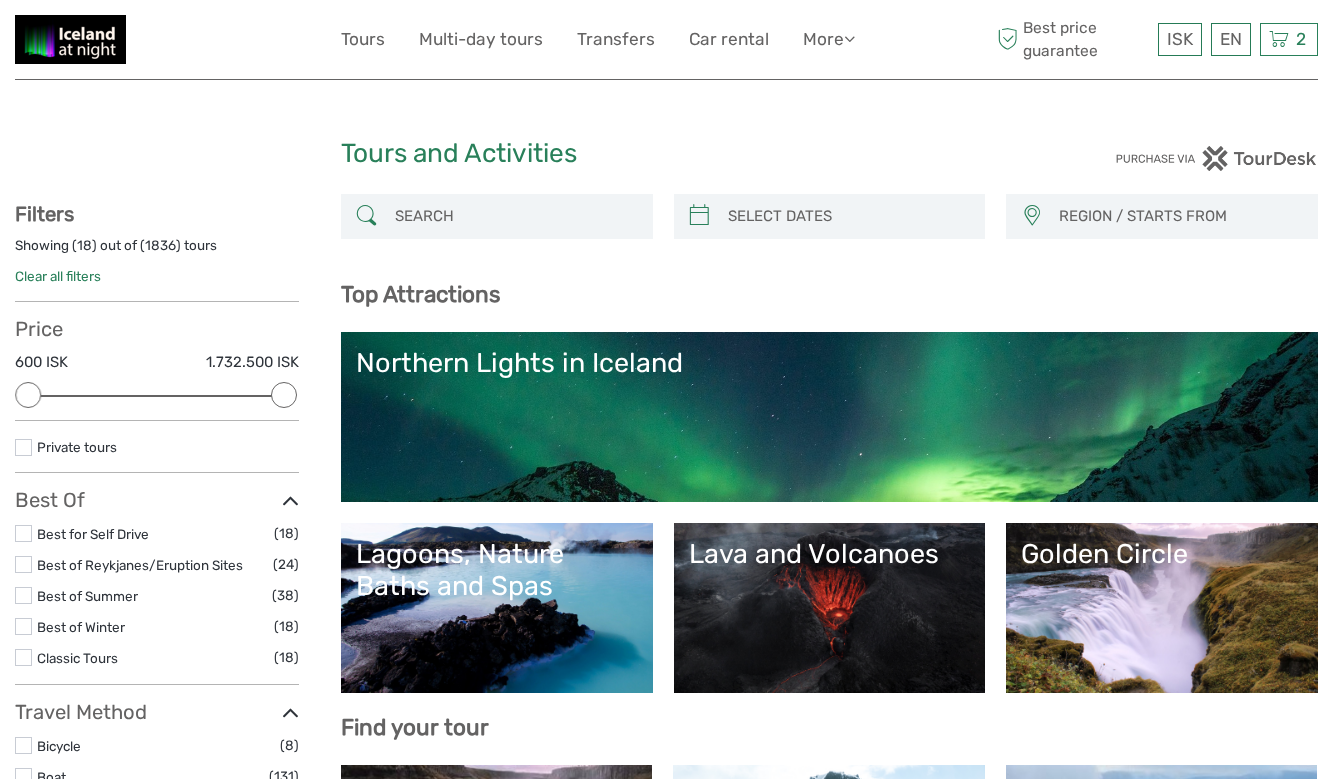 scroll, scrollTop: 0, scrollLeft: 0, axis: both 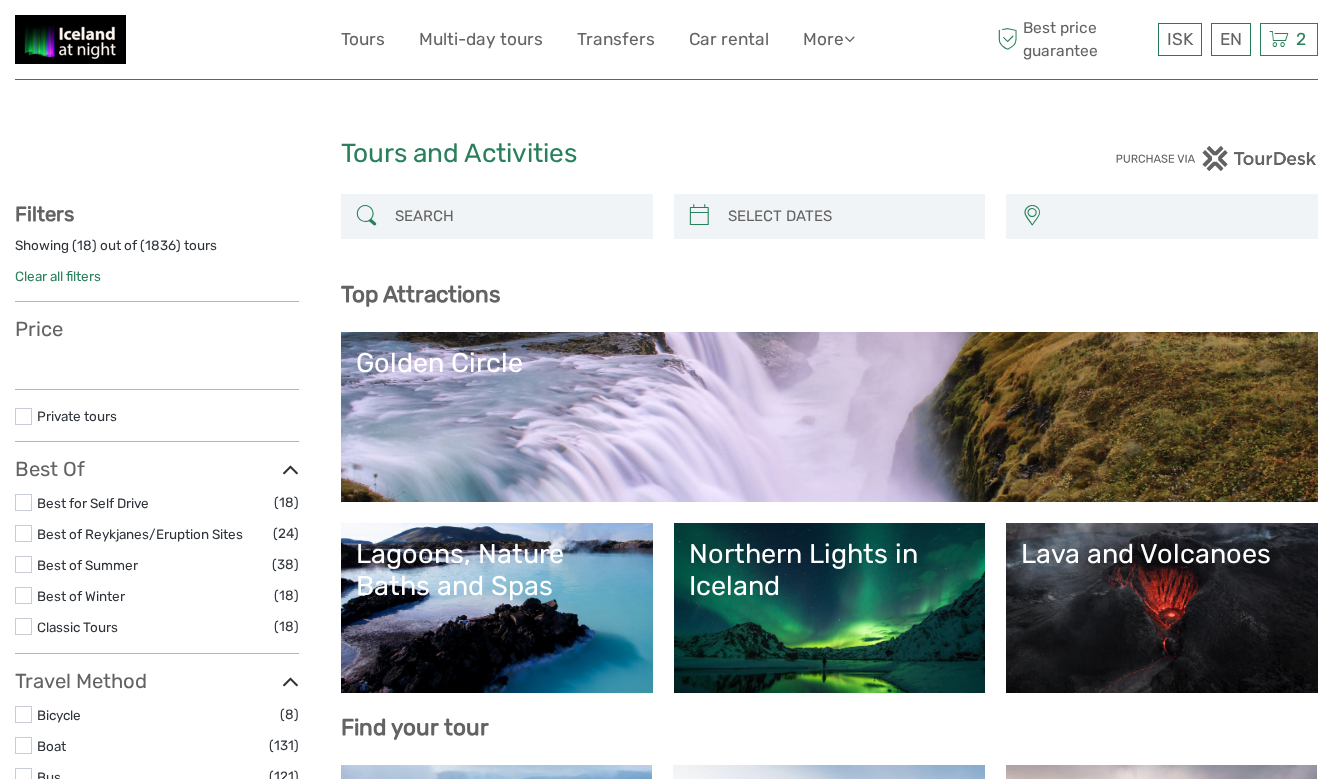 select 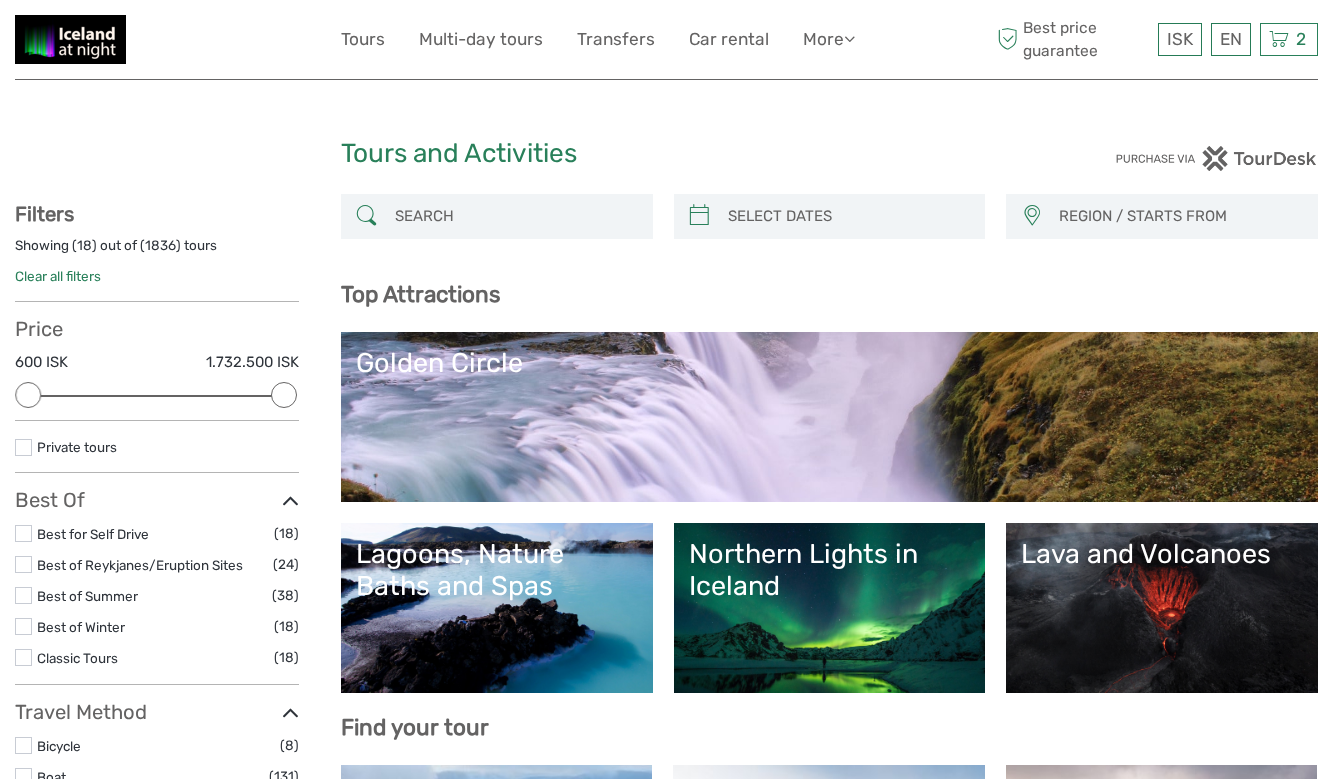 scroll, scrollTop: 0, scrollLeft: 0, axis: both 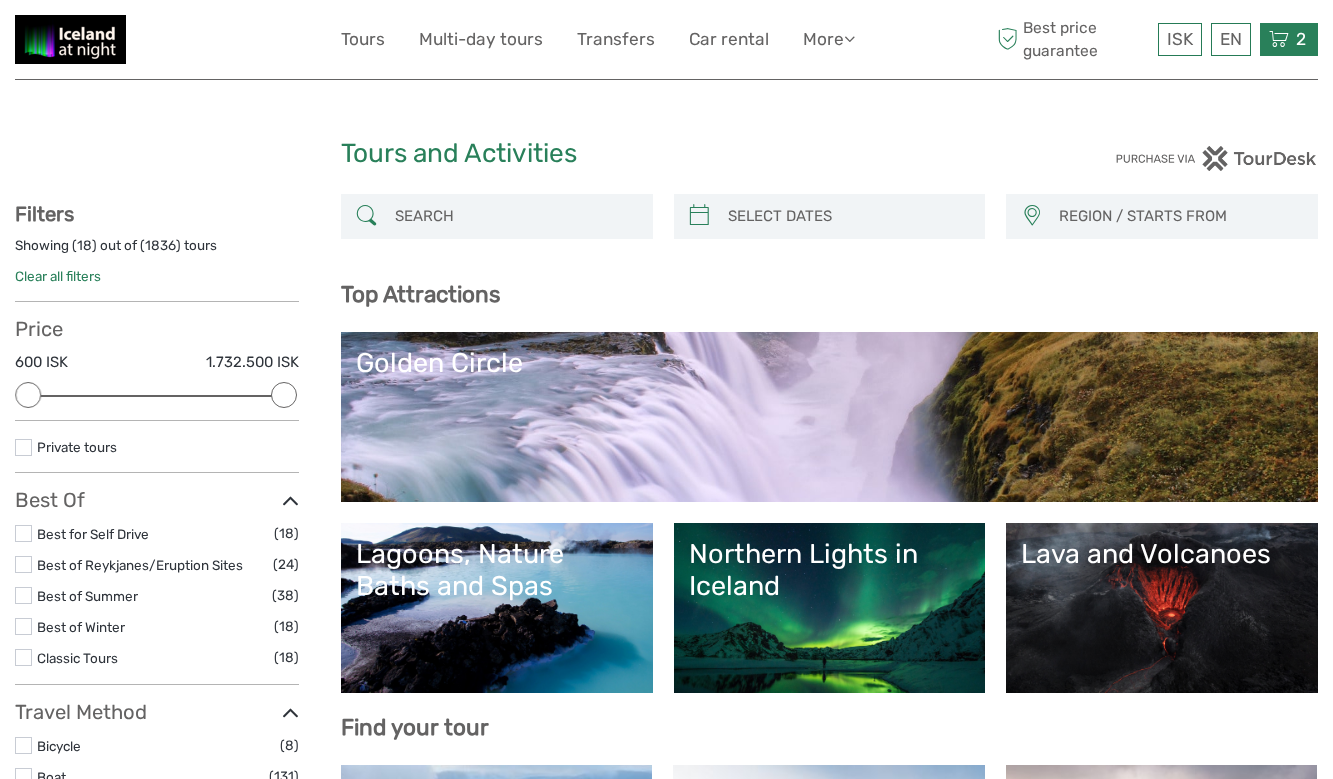 click on "2" at bounding box center [1301, 39] 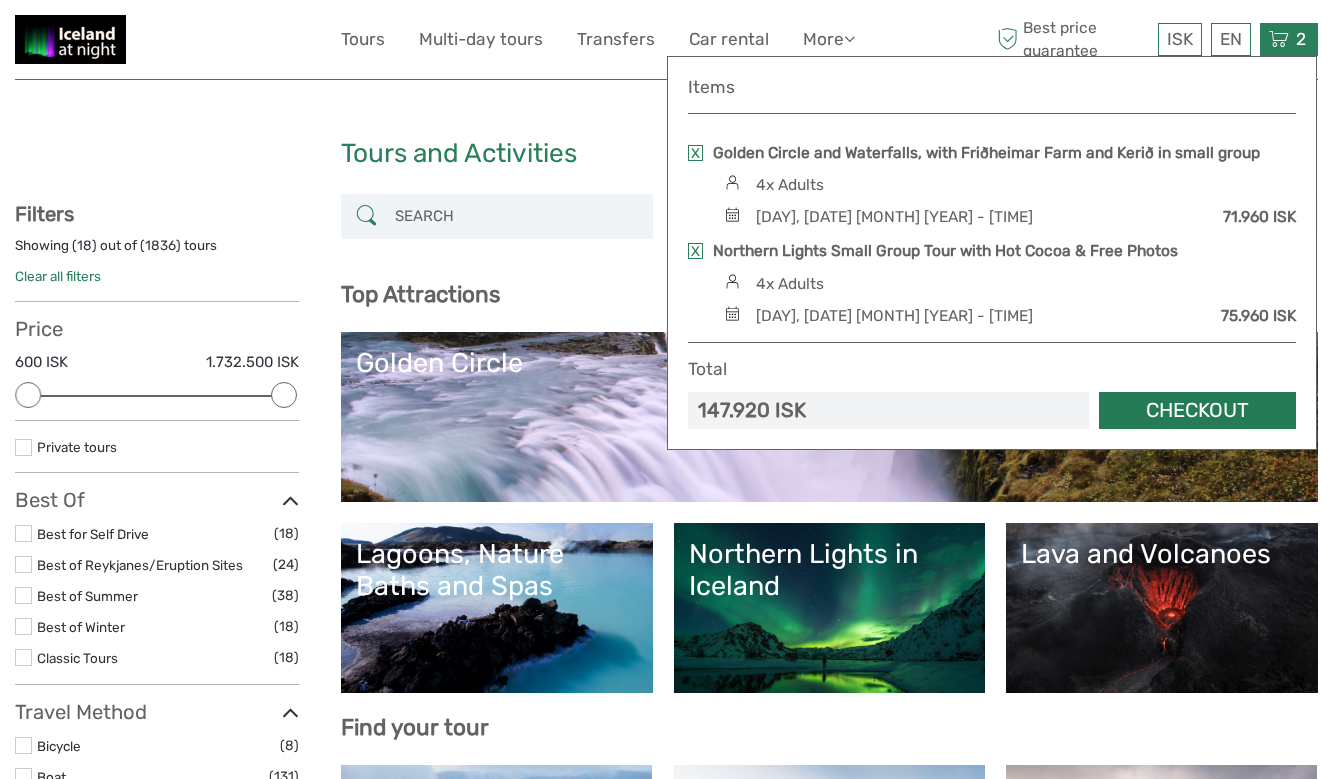 click on "Checkout" at bounding box center [1197, 410] 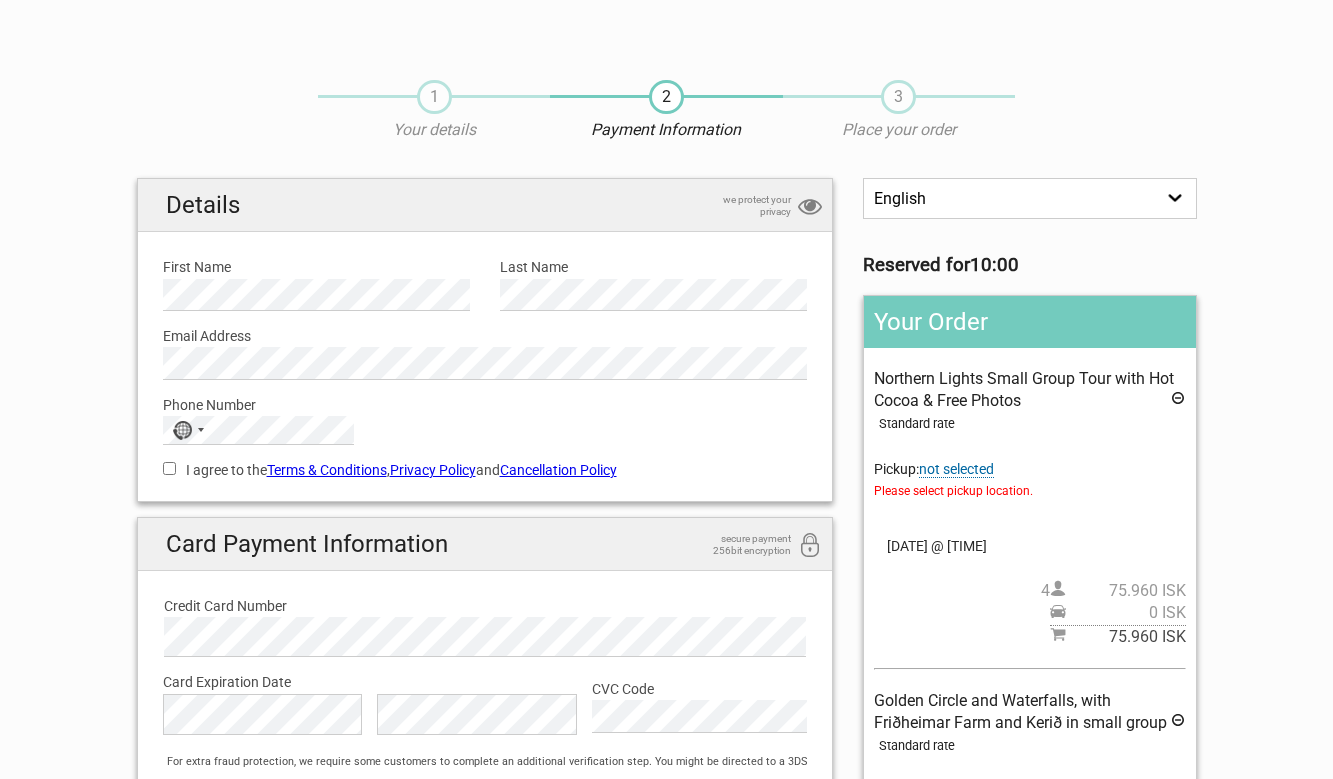 scroll, scrollTop: 0, scrollLeft: 0, axis: both 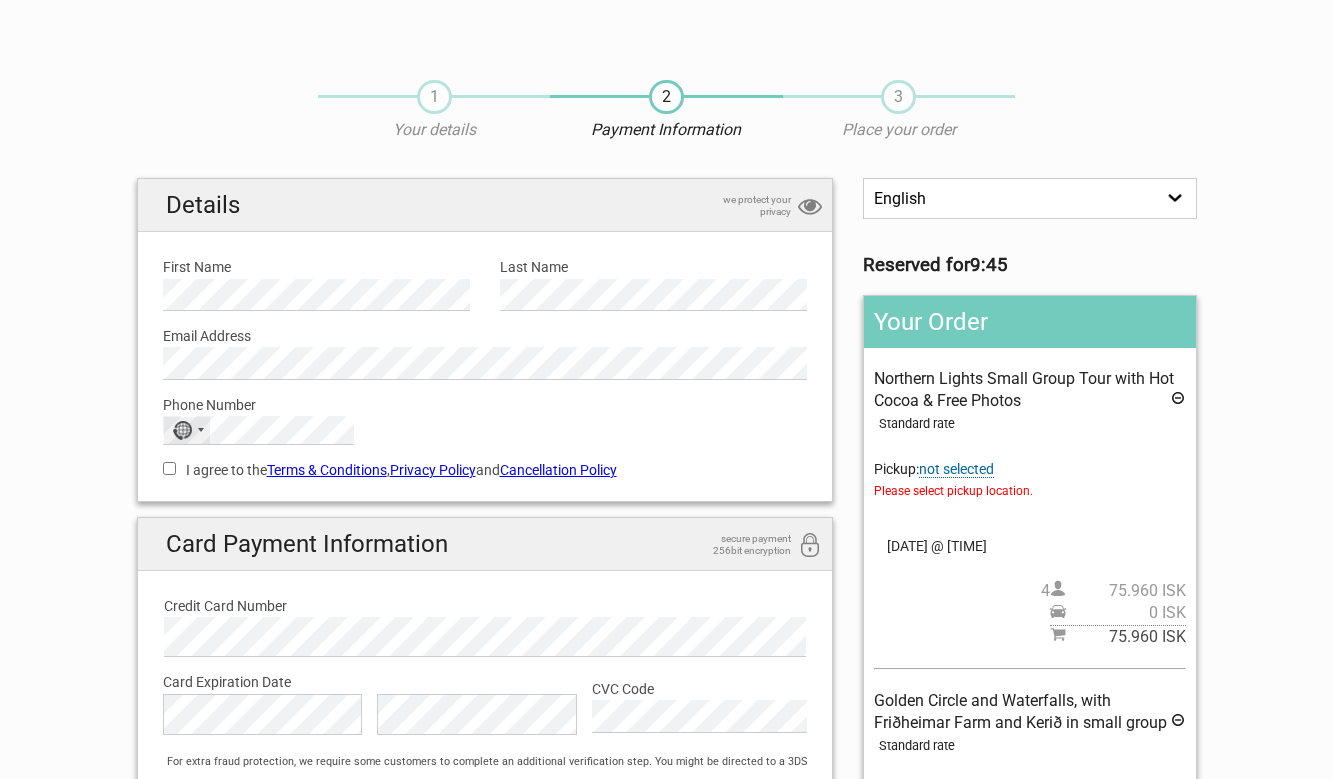 click on "No country selected" at bounding box center [182, 430] 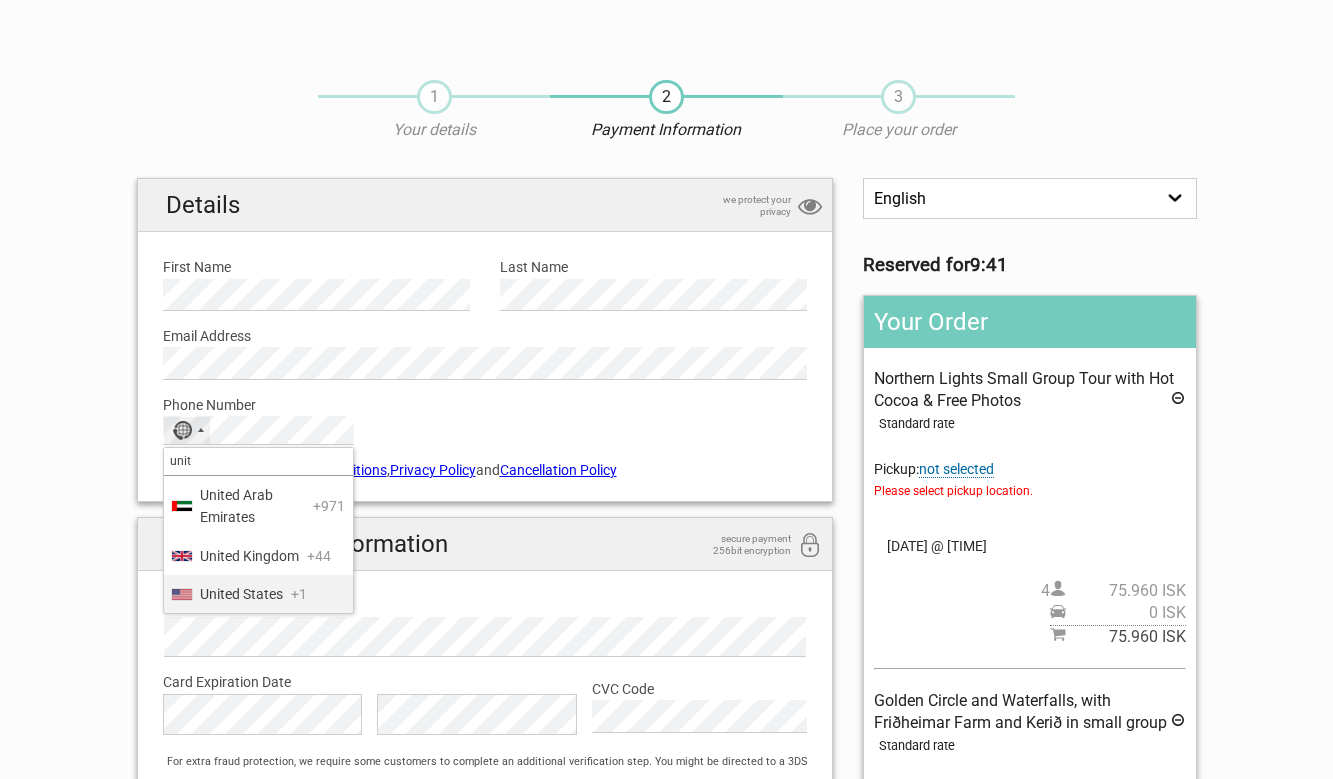 type on "unit" 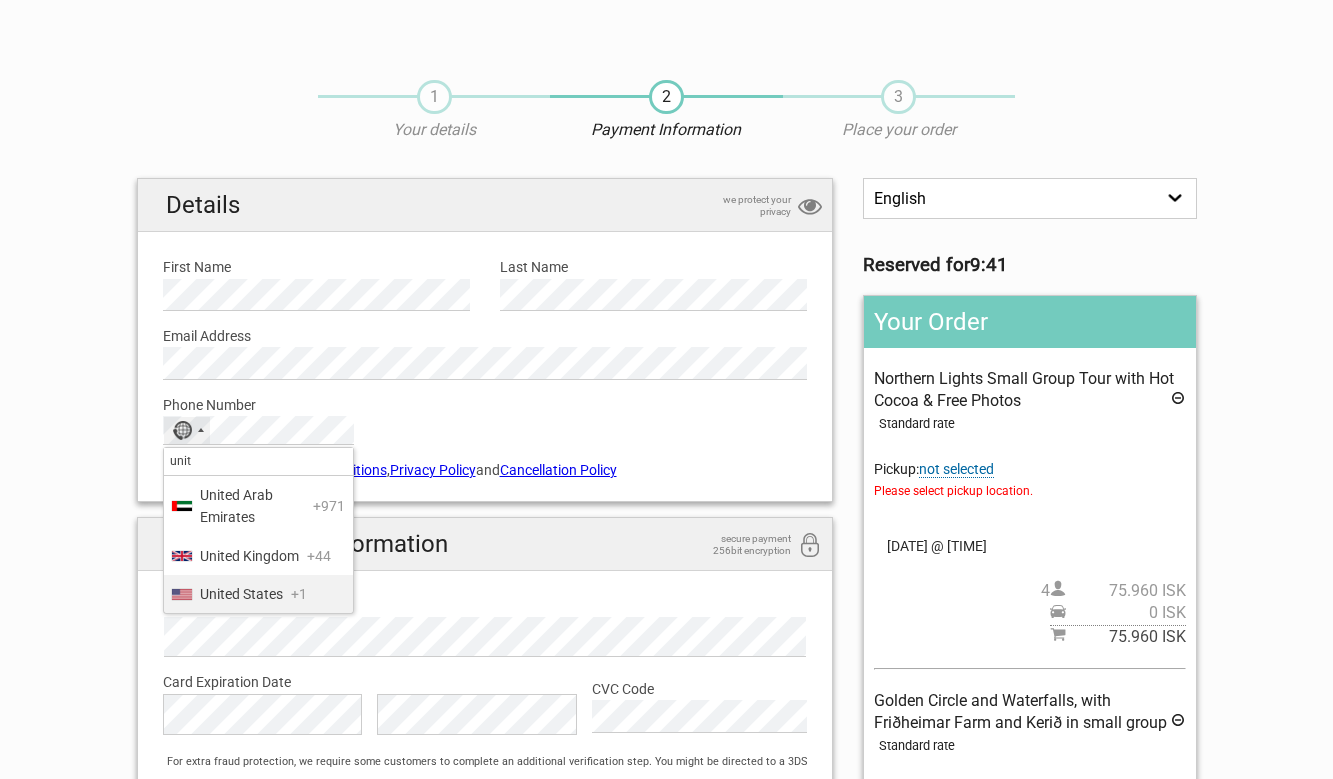 click on "United States" at bounding box center (241, 594) 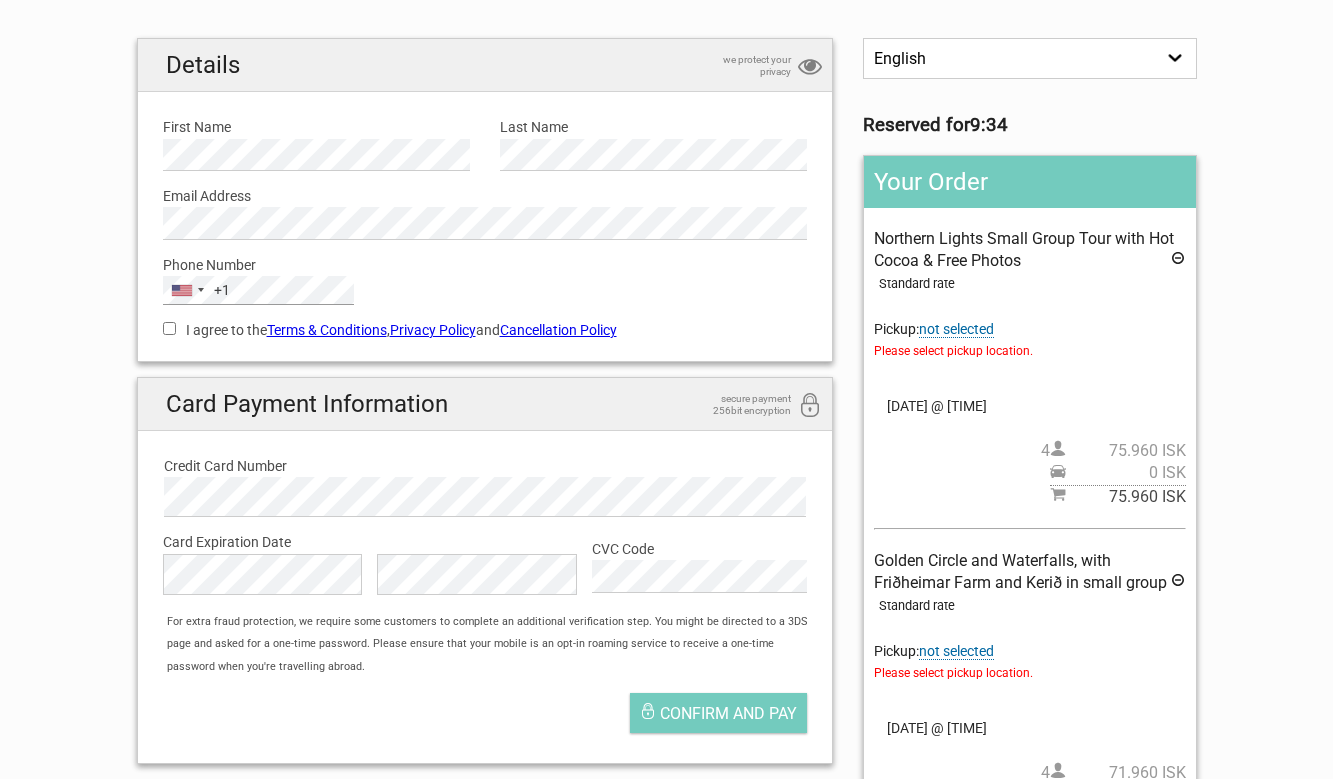 scroll, scrollTop: 139, scrollLeft: 0, axis: vertical 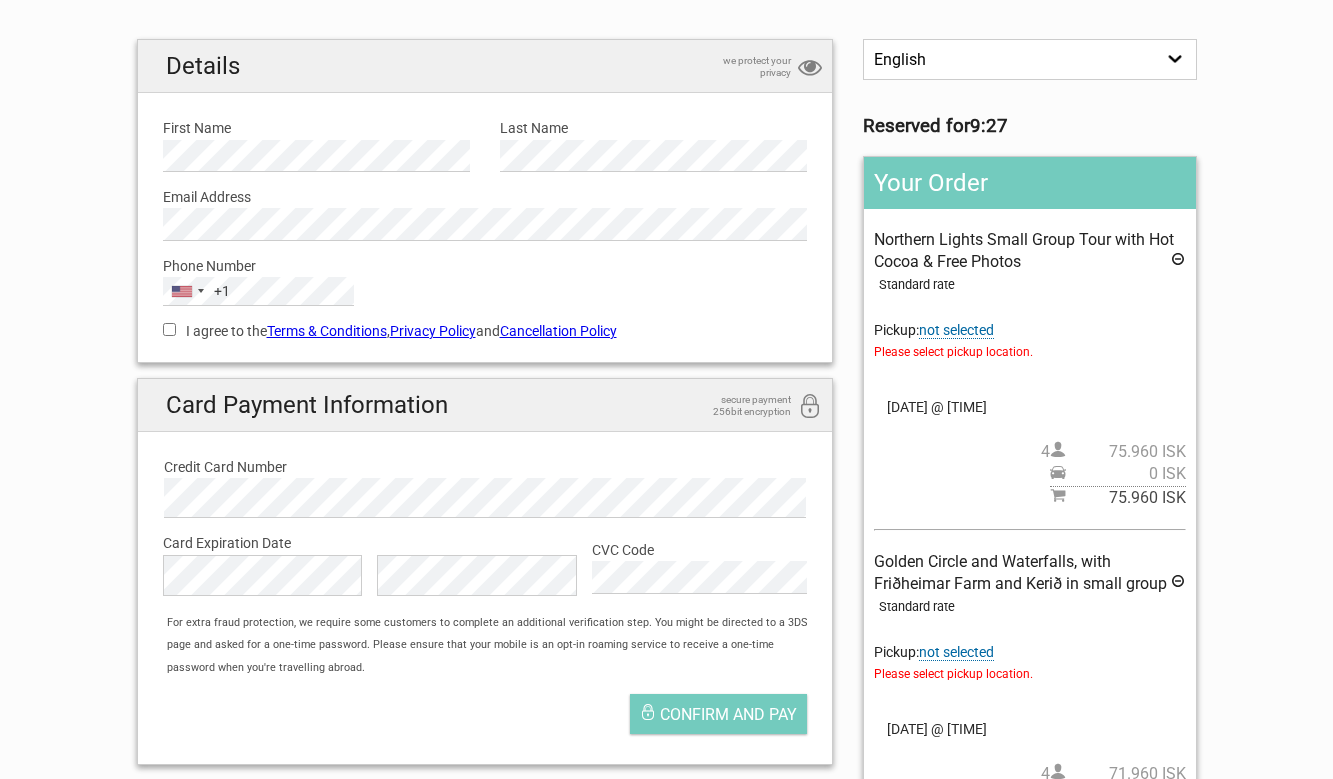 click on "not selected" at bounding box center [956, 330] 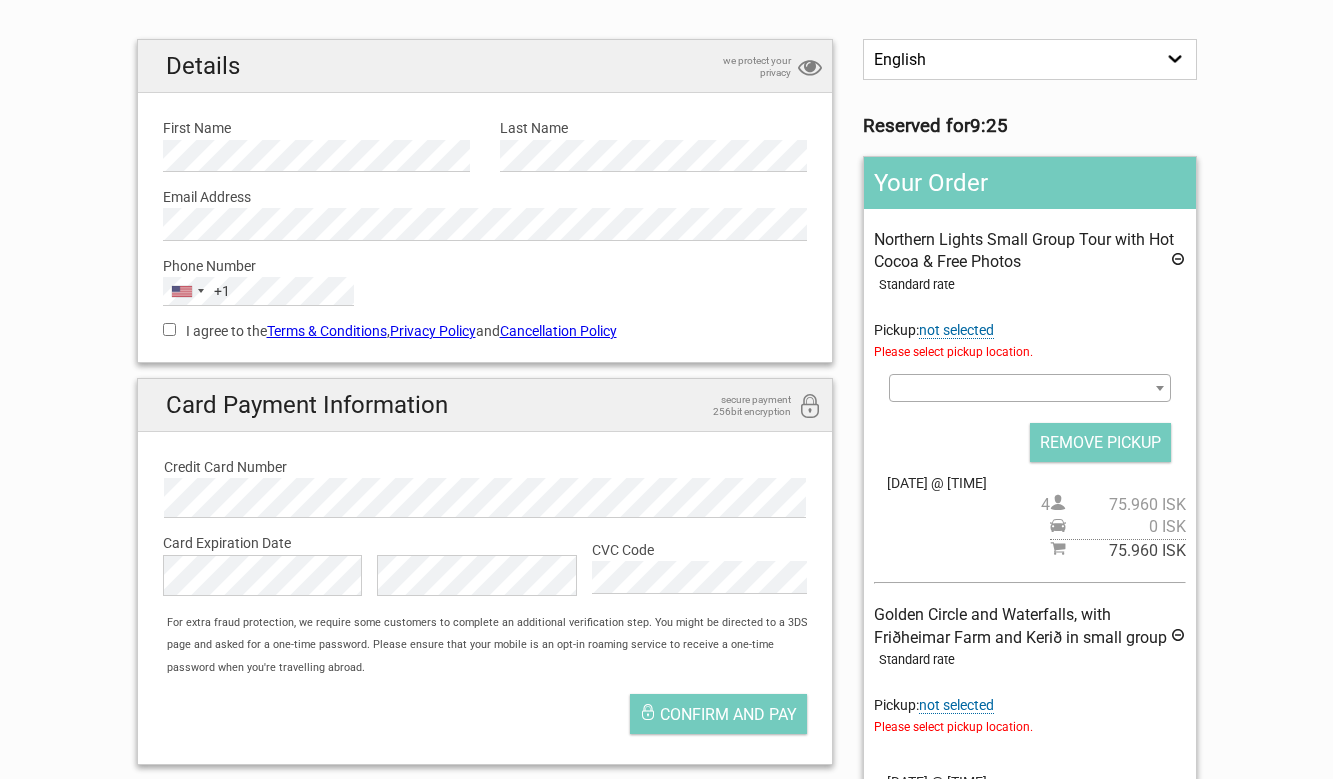 click at bounding box center [1160, 388] 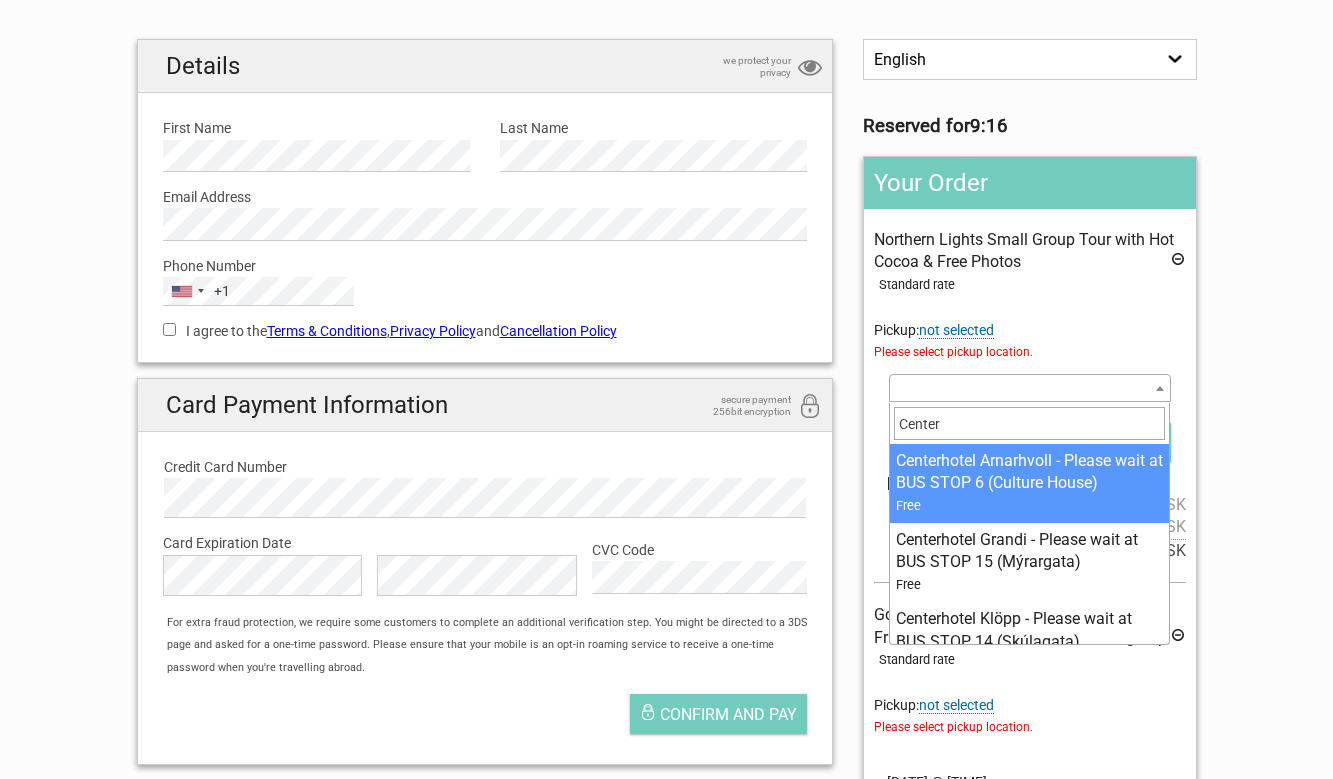 type on "Center" 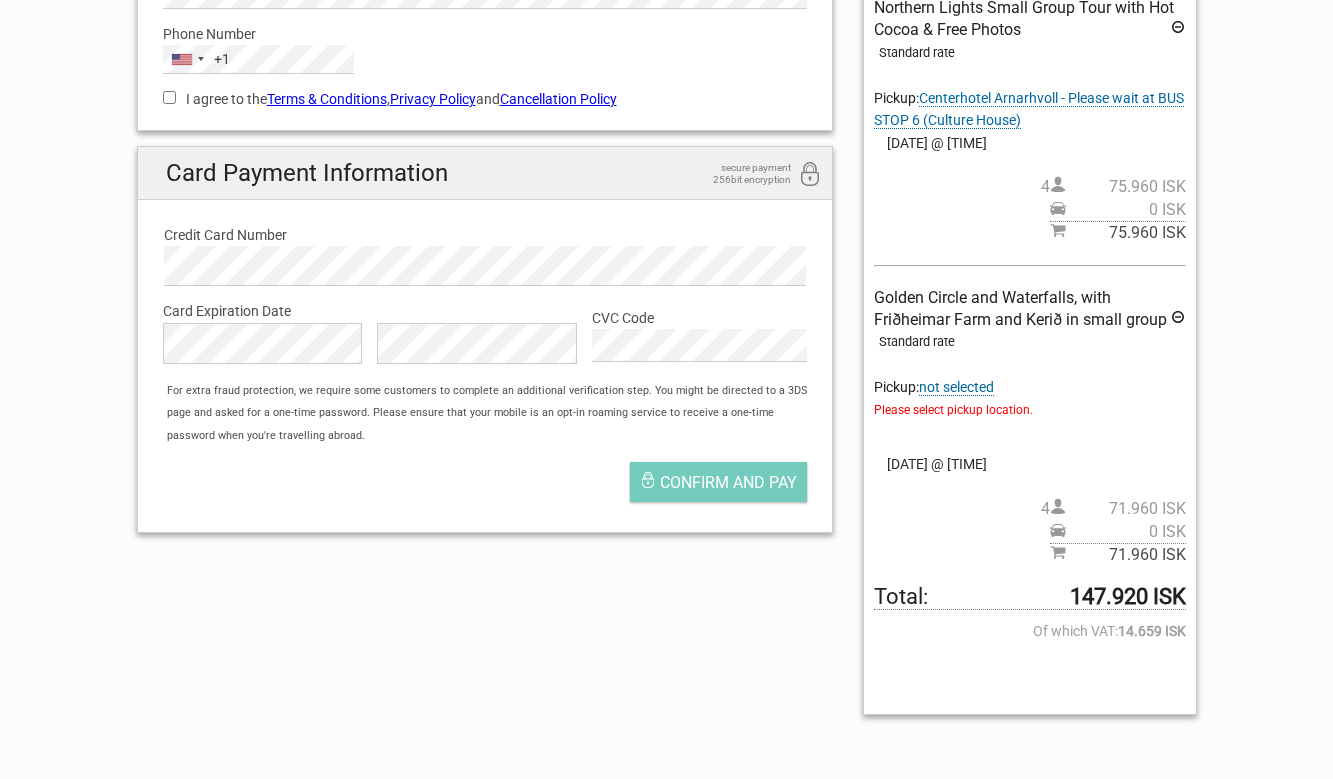 scroll, scrollTop: 373, scrollLeft: 0, axis: vertical 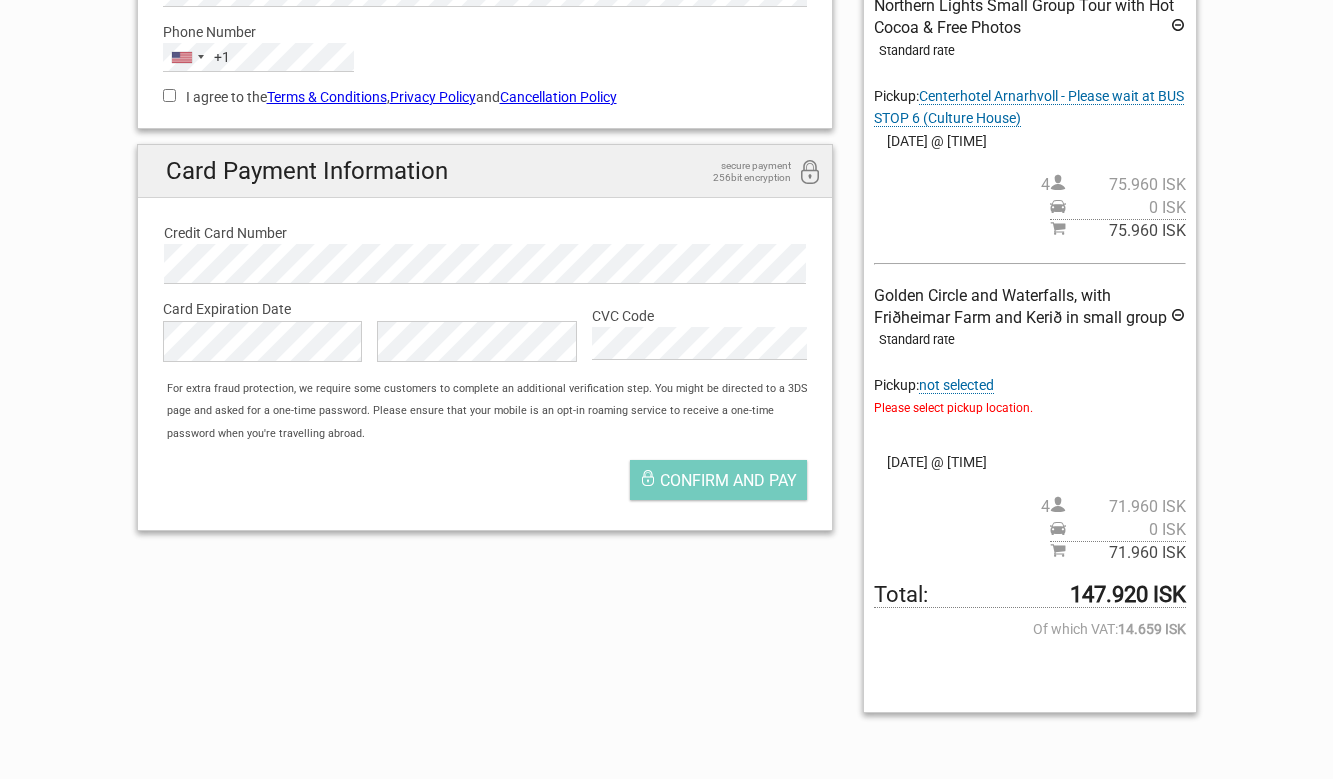 click on "not selected" at bounding box center (956, 385) 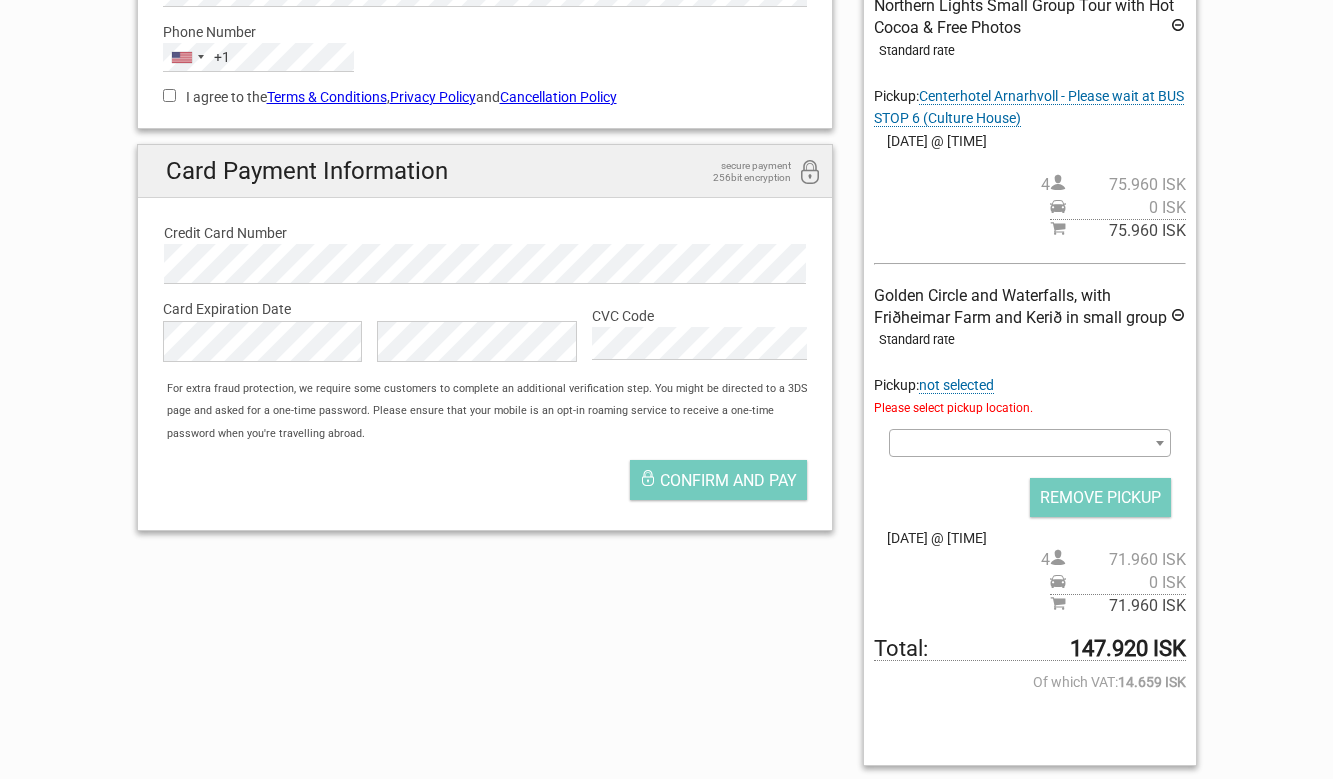 click at bounding box center (1029, 443) 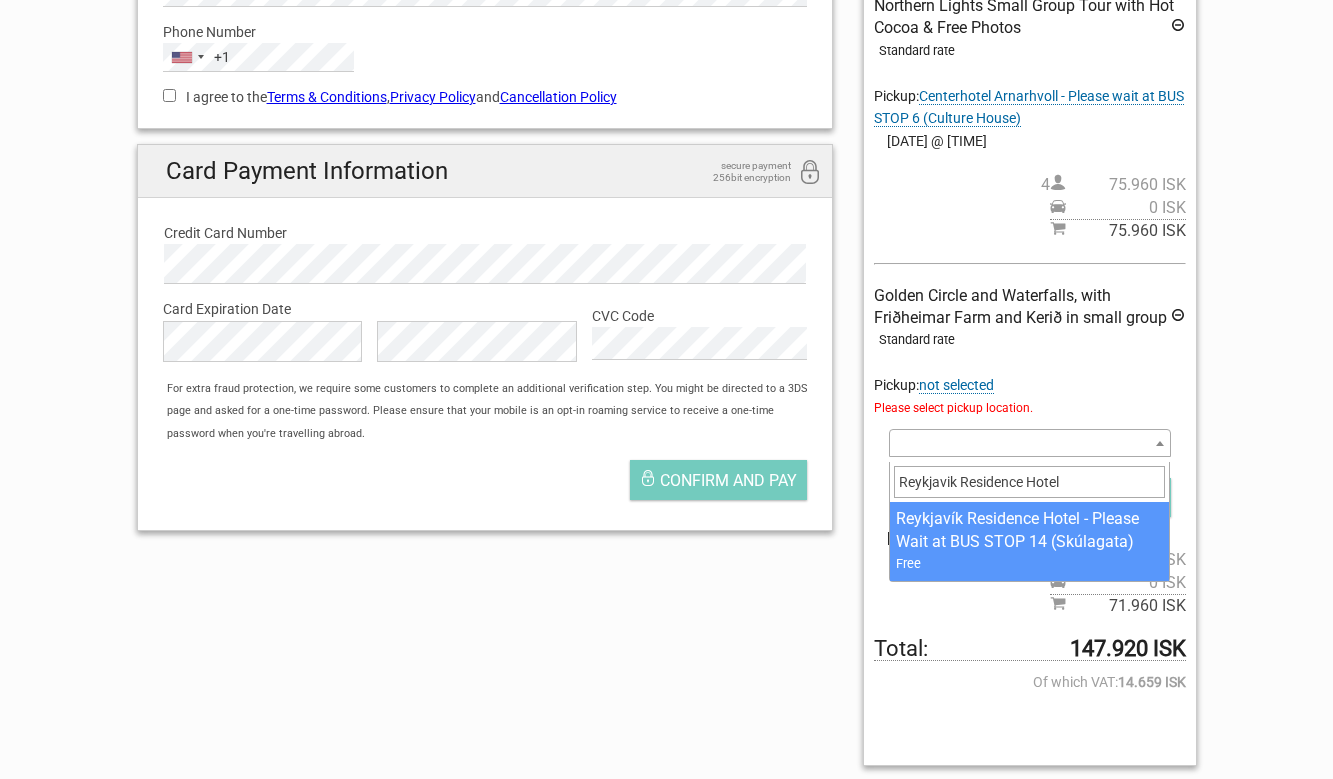 type on "Reykjavik Residence Hotel" 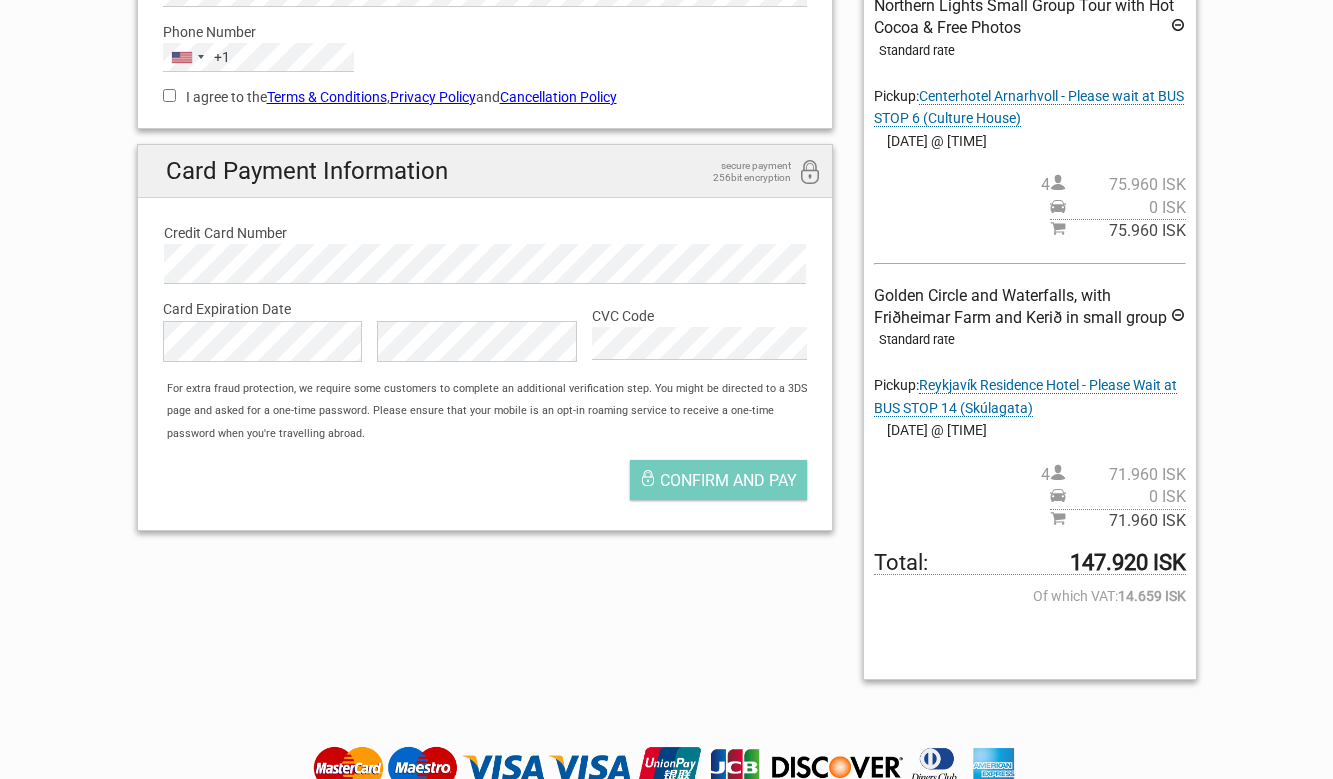 click on "I agree to the  Terms & Conditions ,  Privacy Policy  and  Cancellation Policy" at bounding box center (169, 95) 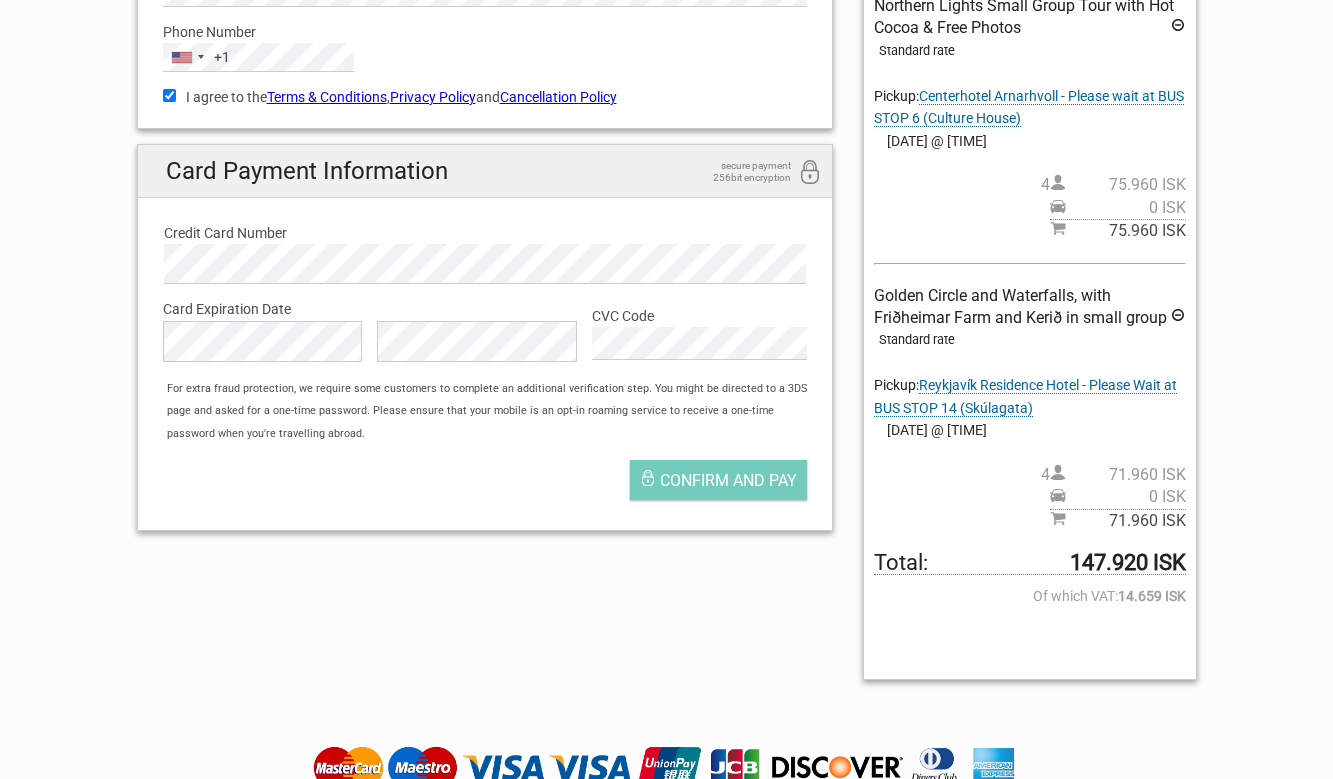 click on "Terms & Conditions" at bounding box center [327, 97] 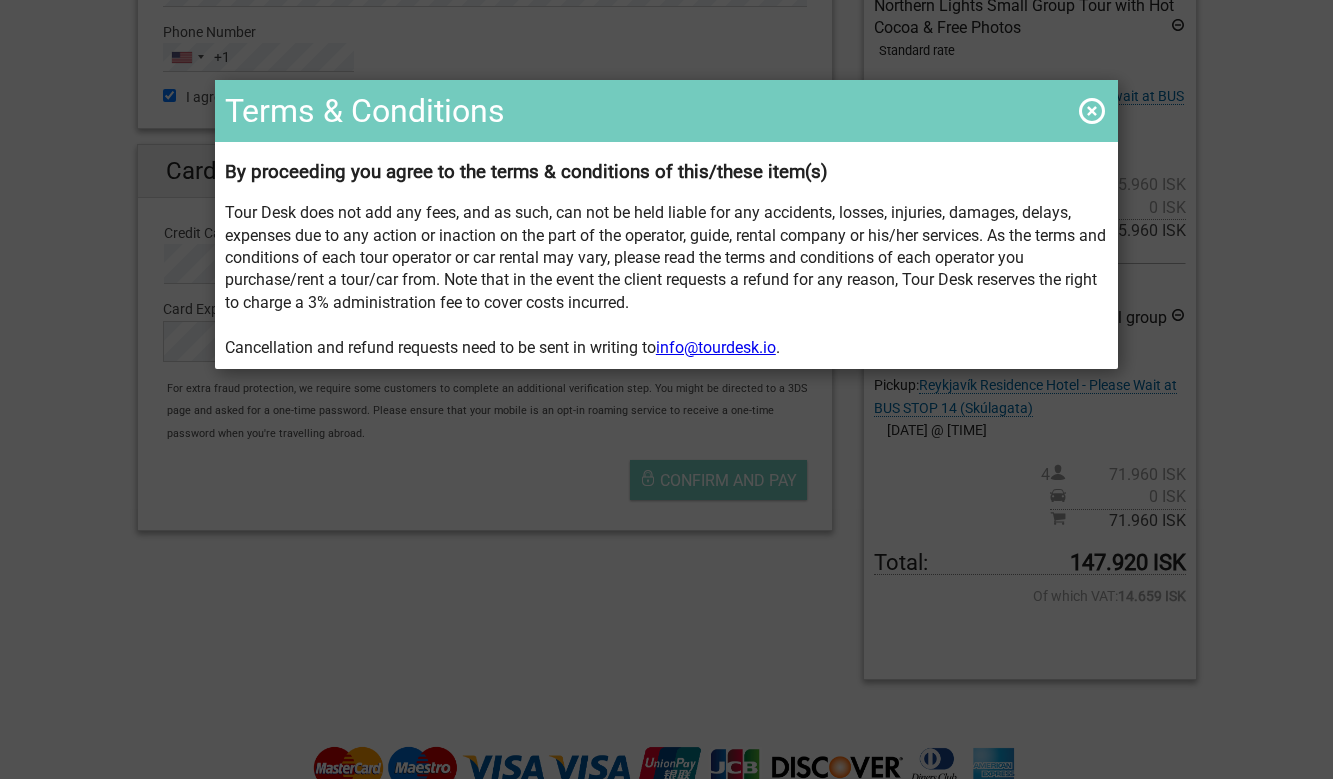 click at bounding box center [1092, 111] 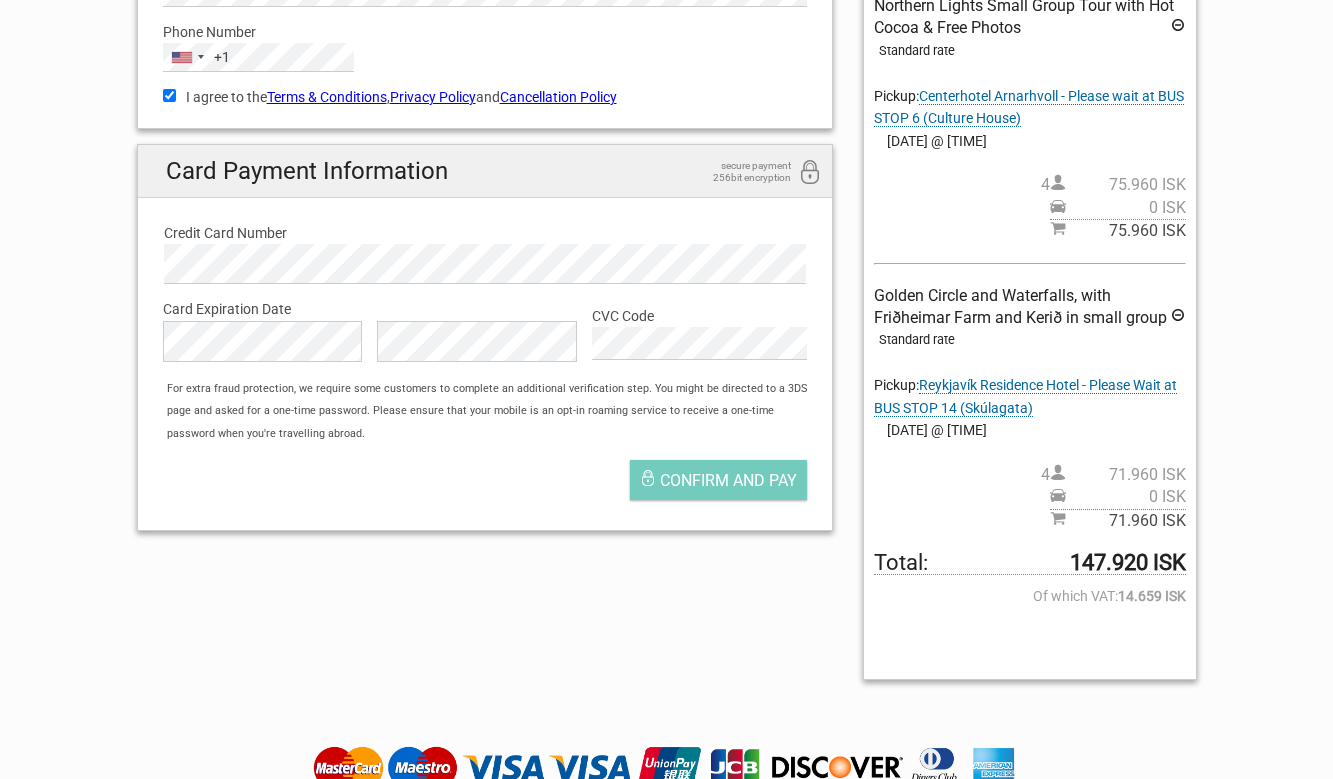 click on "Privacy Policy" at bounding box center [433, 97] 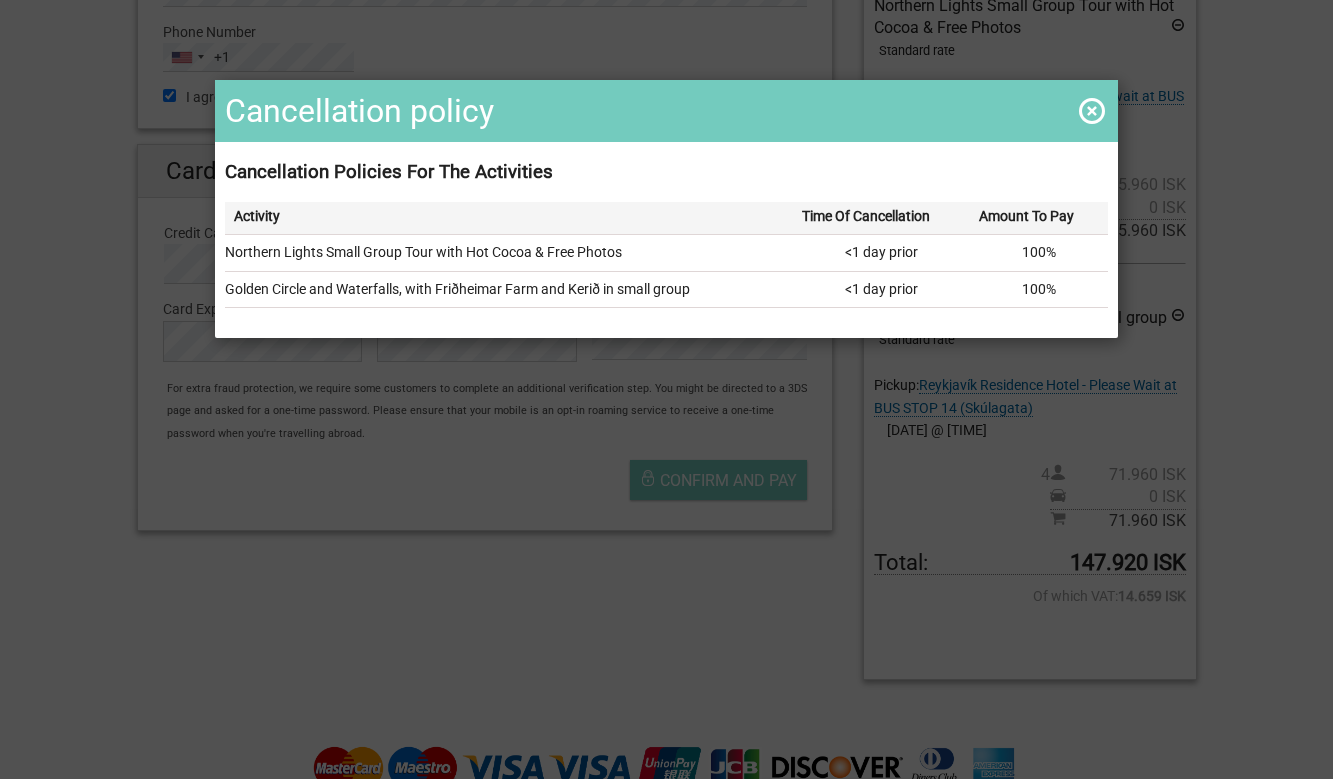 click at bounding box center (1092, 111) 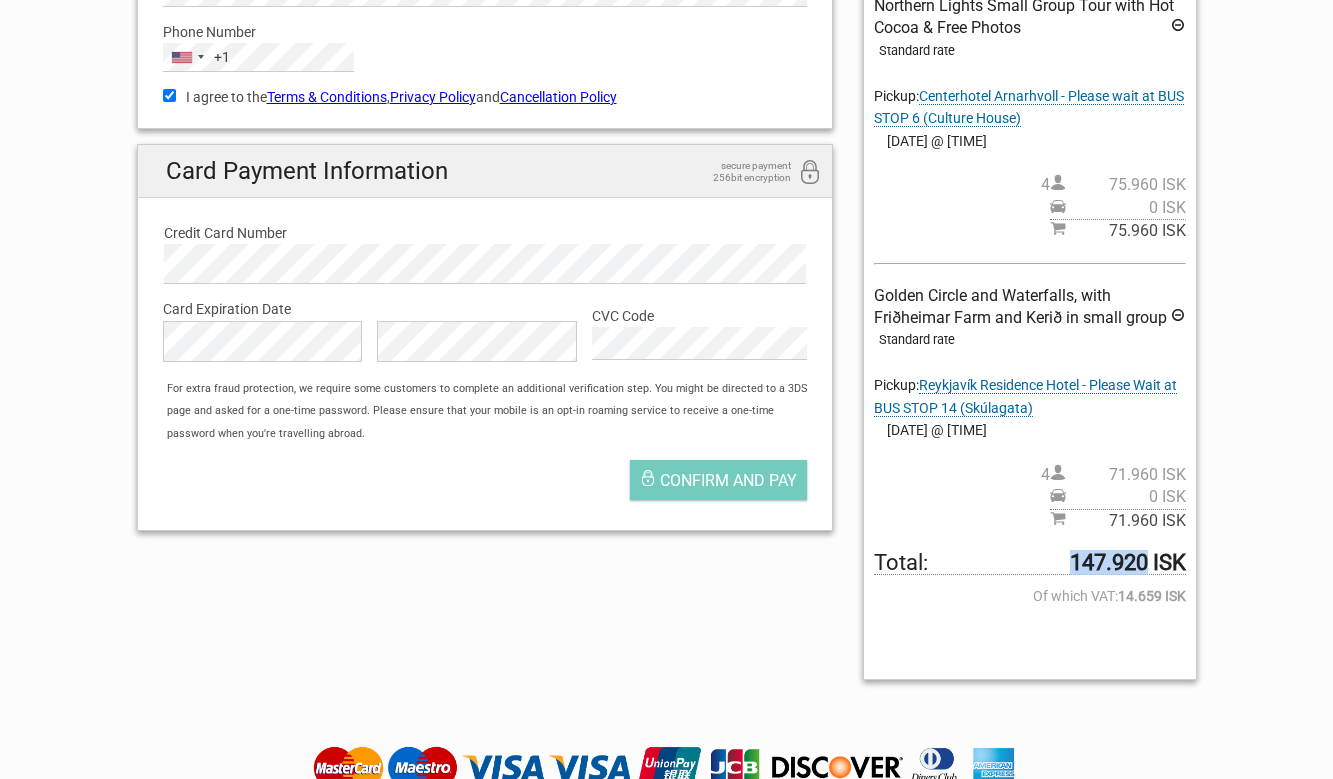 drag, startPoint x: 1070, startPoint y: 566, endPoint x: 1143, endPoint y: 569, distance: 73.061615 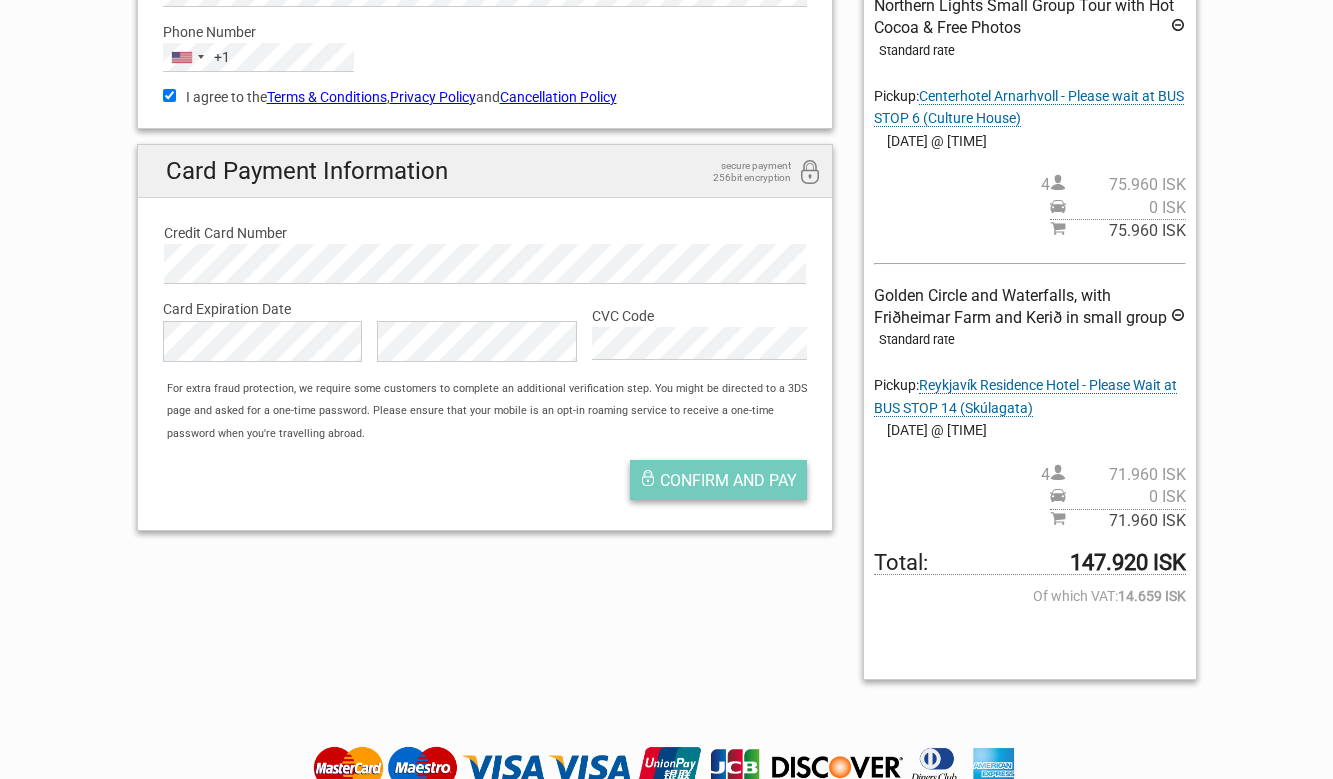 click on "Confirm and pay" at bounding box center (728, 480) 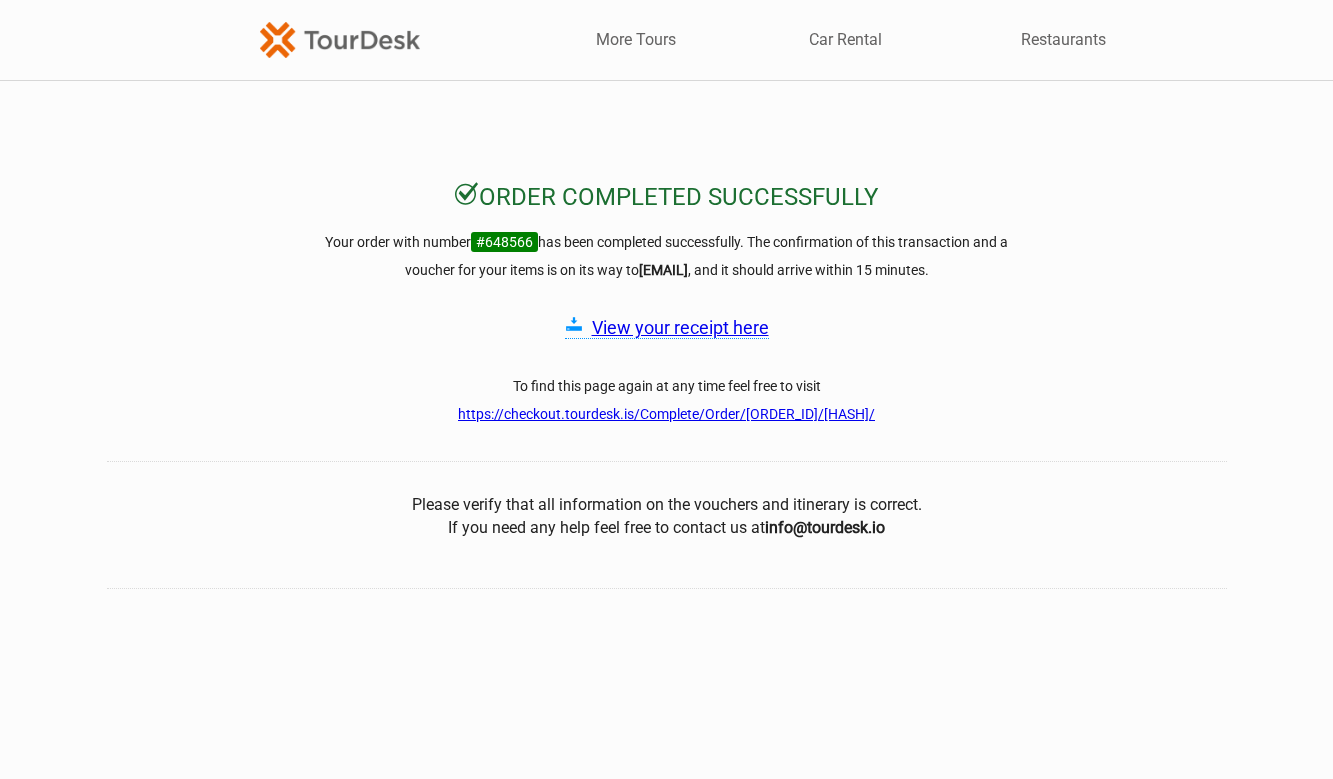 scroll, scrollTop: 0, scrollLeft: 0, axis: both 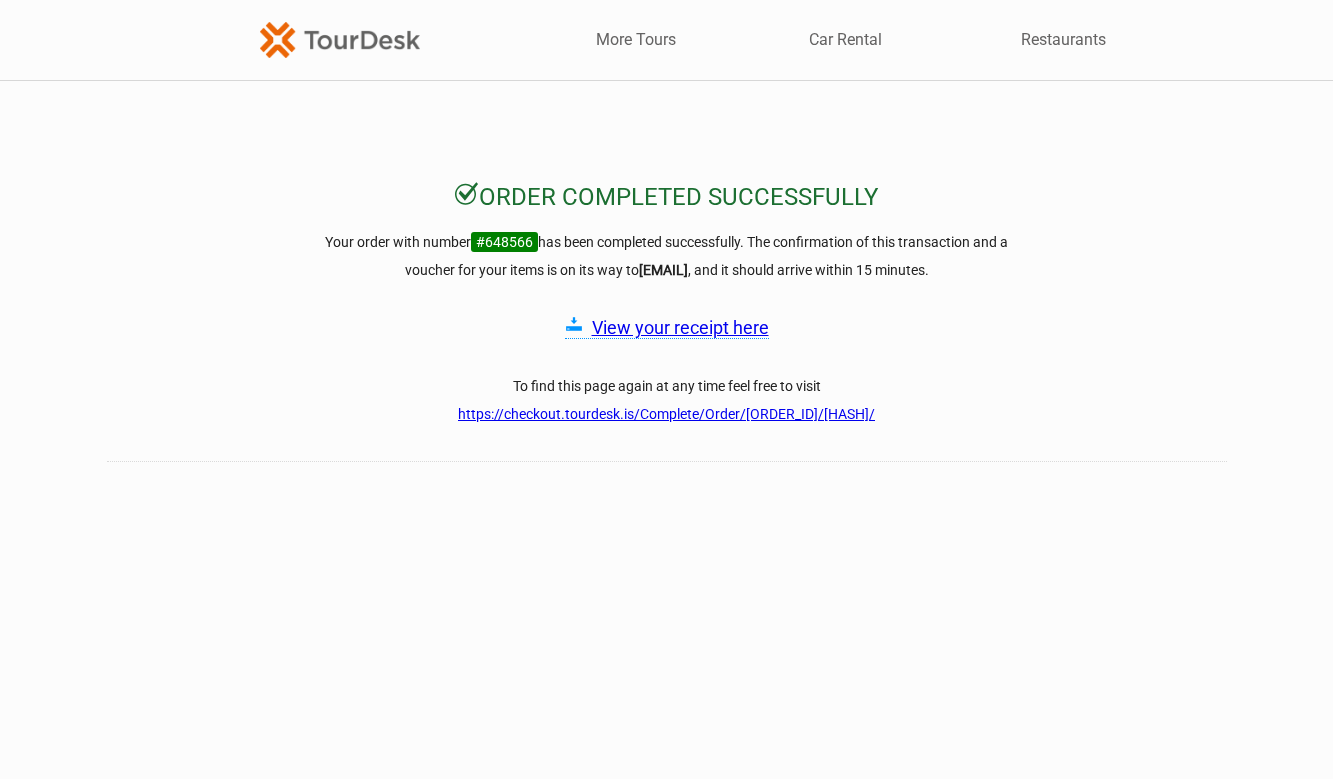 click on "View your receipt here" at bounding box center [680, 327] 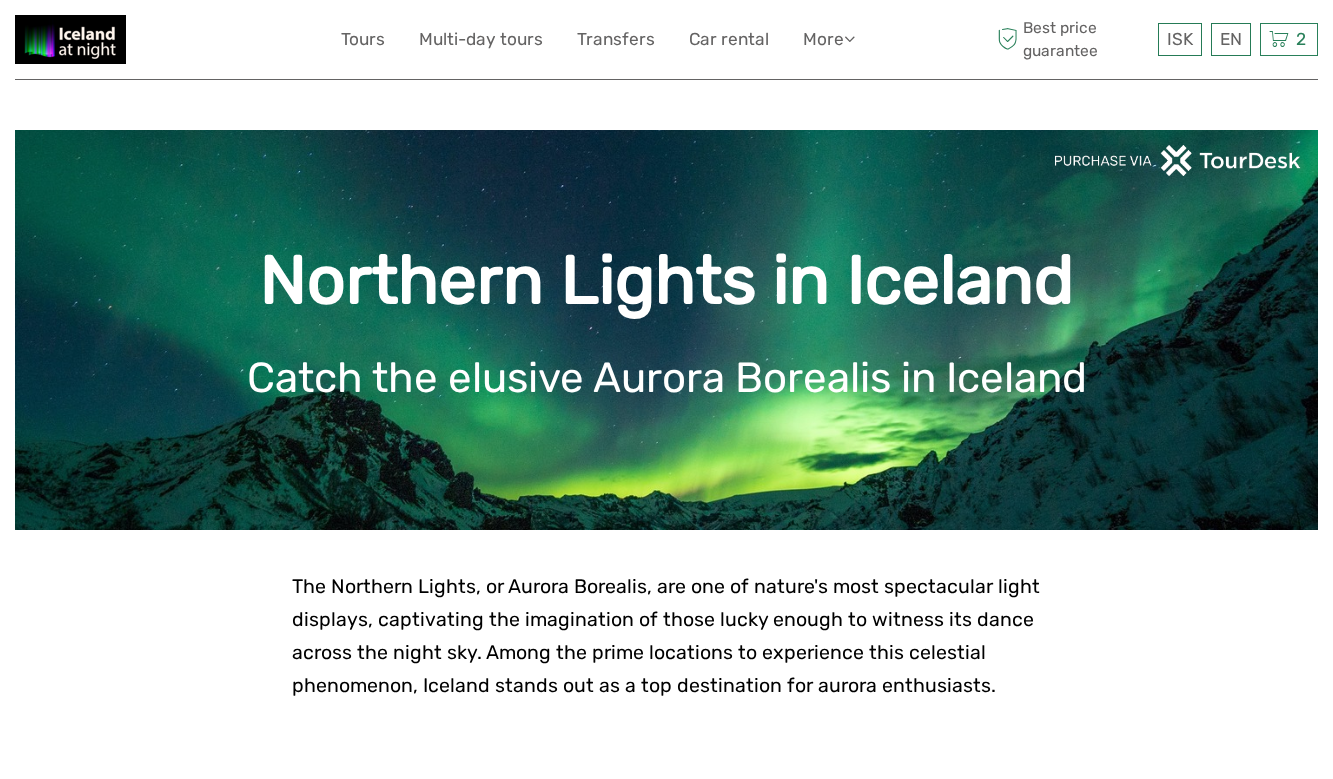 scroll, scrollTop: 0, scrollLeft: 0, axis: both 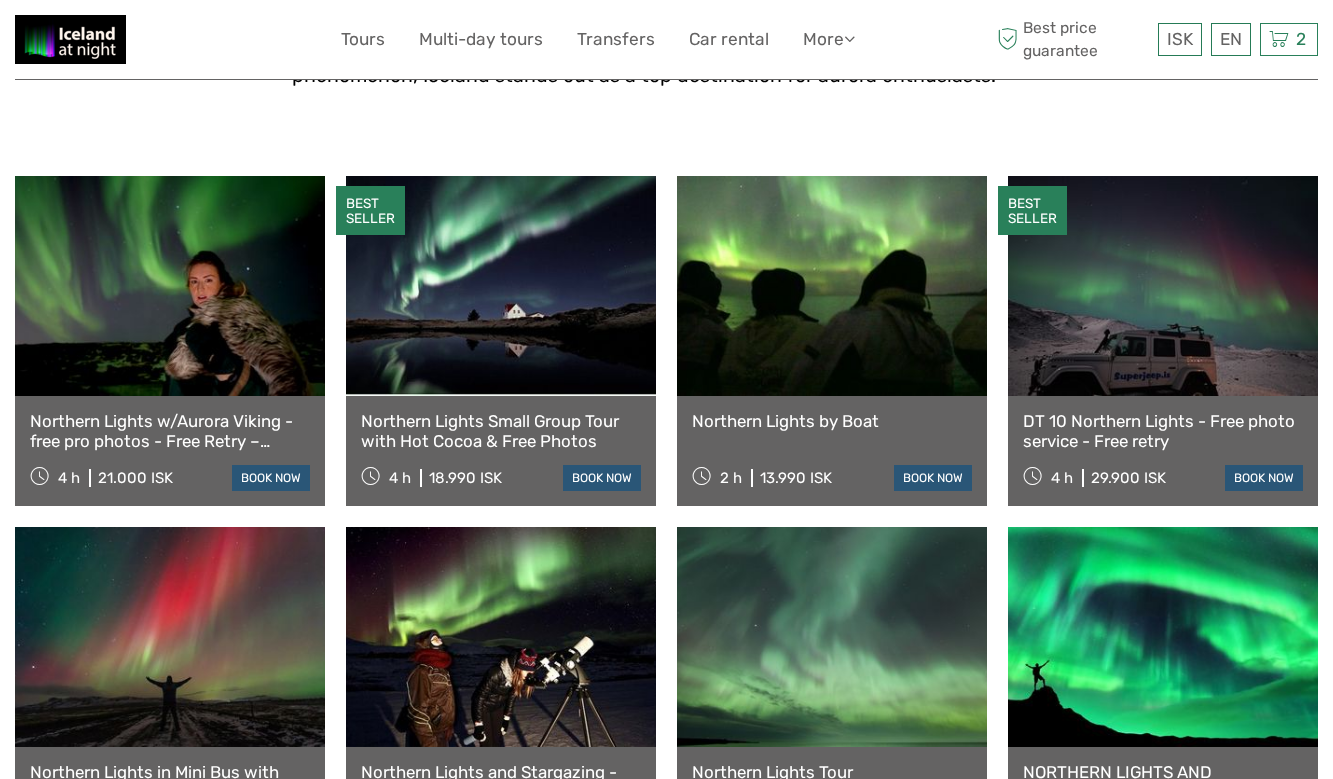 click at bounding box center [501, 286] 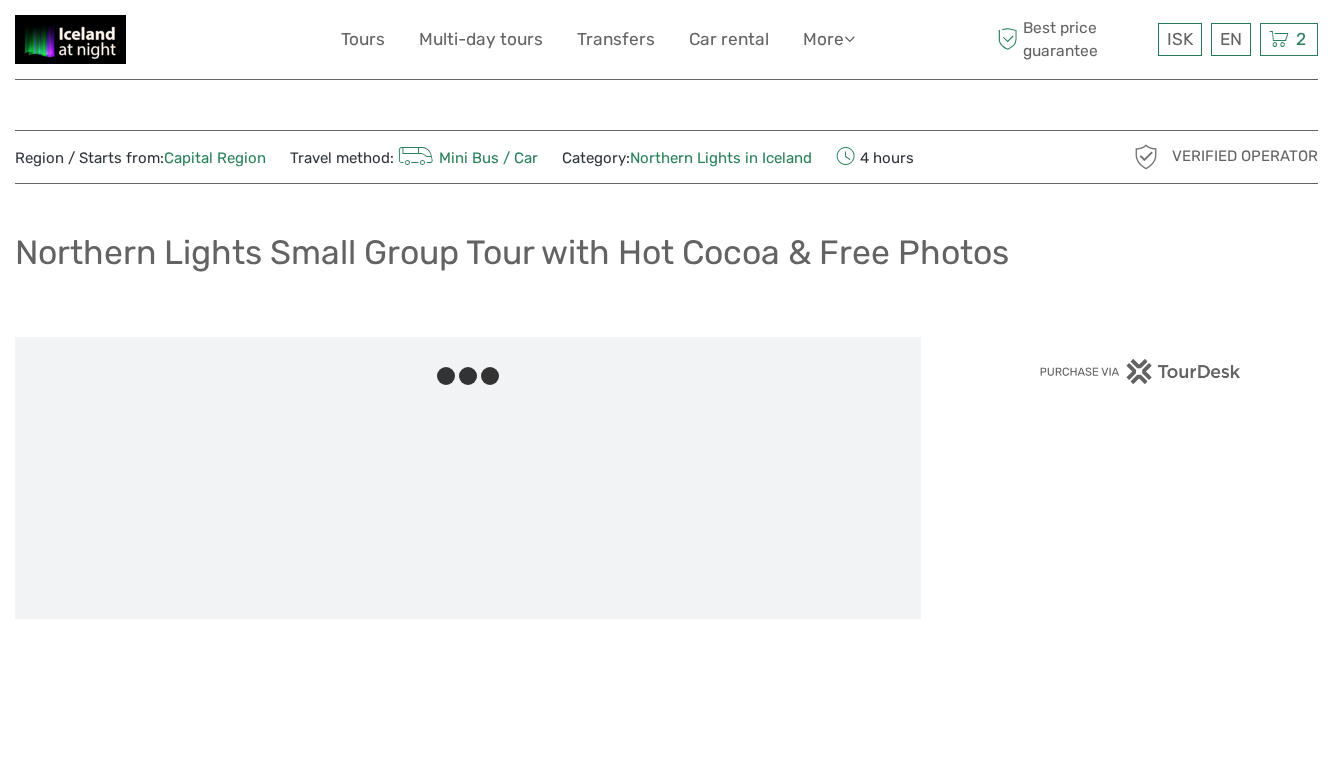 scroll, scrollTop: 0, scrollLeft: 0, axis: both 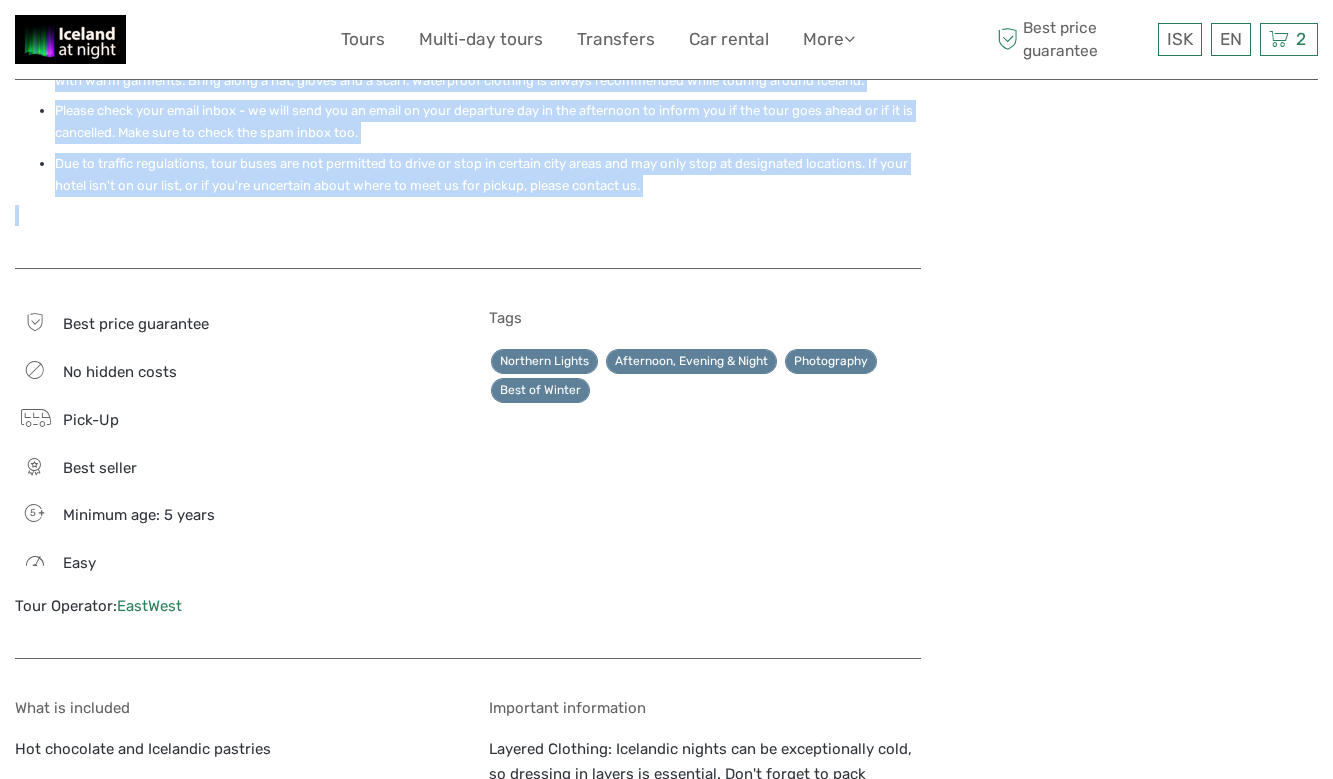 drag, startPoint x: 15, startPoint y: 159, endPoint x: 734, endPoint y: 203, distance: 720.34503 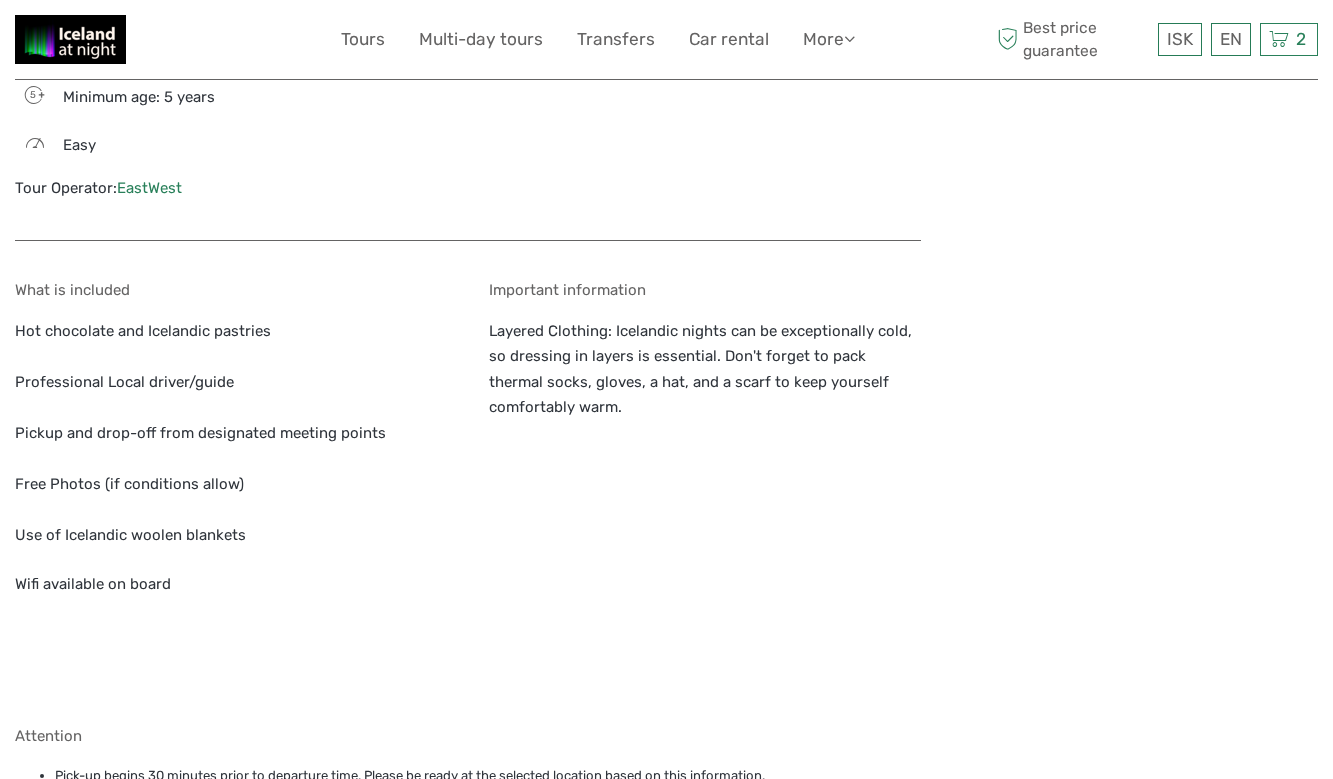 scroll, scrollTop: 2232, scrollLeft: 0, axis: vertical 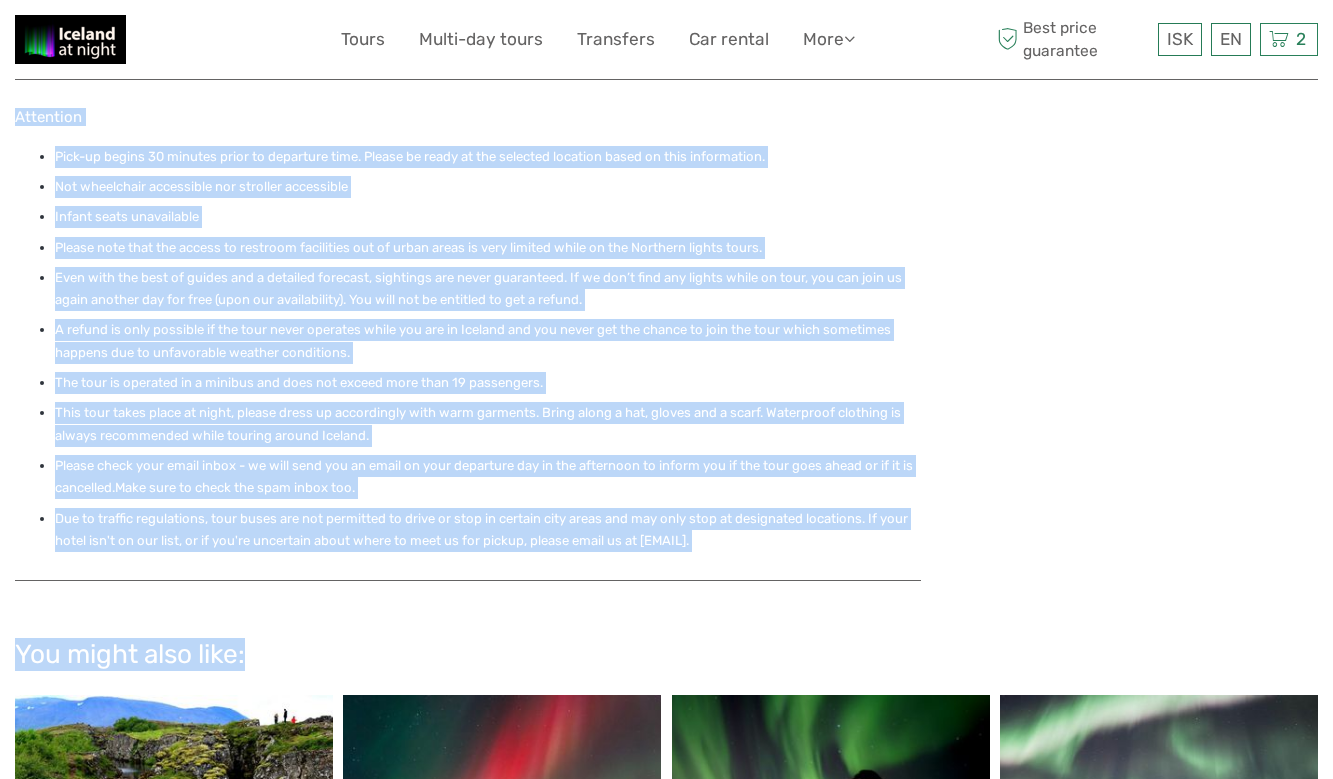 drag, startPoint x: 13, startPoint y: 280, endPoint x: 853, endPoint y: 520, distance: 873.61316 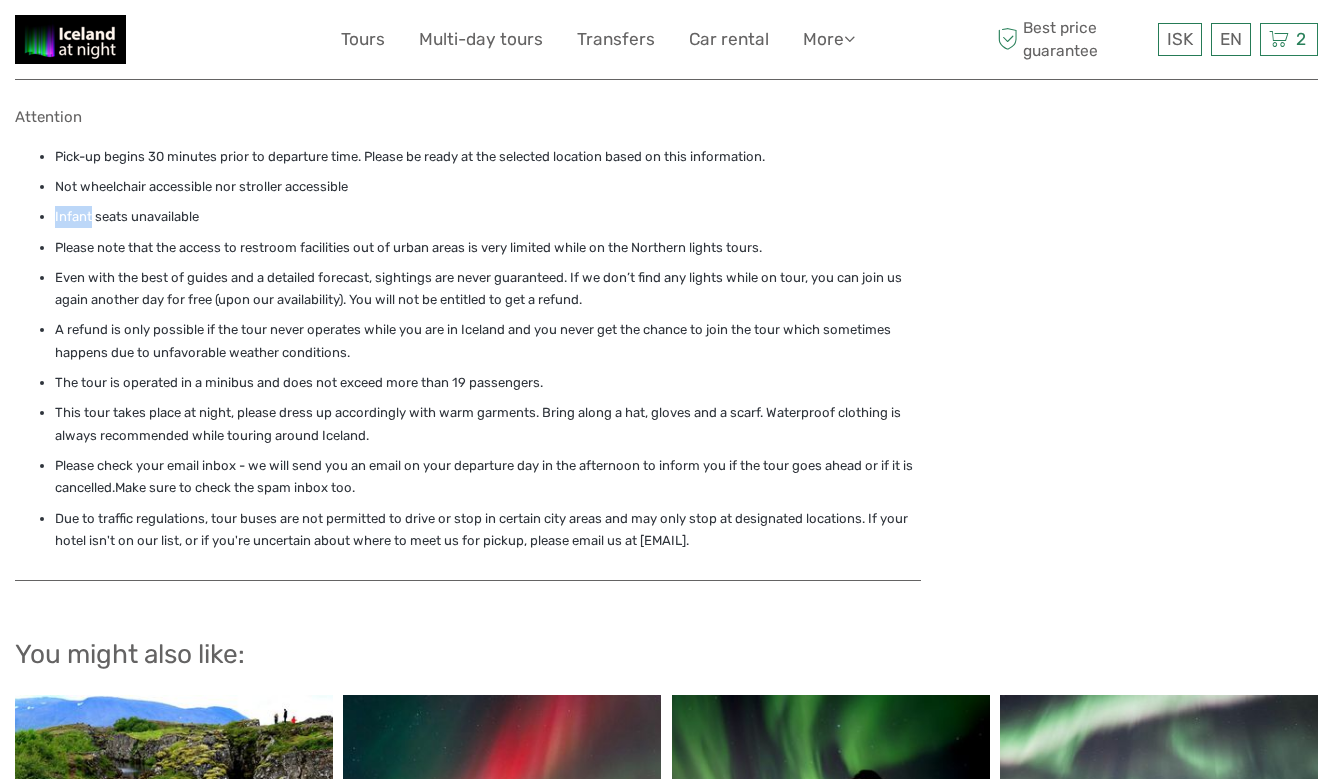 click on "Pick-up begins 30 minutes prior to departure time. Please be ready at the selected location based on this information.  Not wheelchair accessible nor stroller accessible Infant seats unavailable Please note that the access to restroom facilities out of urban areas is very limited while on the Northern lights tours. Even with the best of guides and a detailed forecast, sightings are never guaranteed. If we don’t find any lights while on tour, you can join us again another day for free (upon our availability). You will not be entitled to get a refund. A refund is only possible if the tour never operates while you are in Iceland and you never get the chance to join the tour which sometimes happens due to unfavorable weather conditions. The tour is operated in a minibus and does not exceed more than 19 passengers. This tour takes place at night, please dress up accordingly with warm garments. Bring along a hat, gloves and a scarf. Waterproof clothing is always recommended while touring around Iceland." at bounding box center (468, 349) 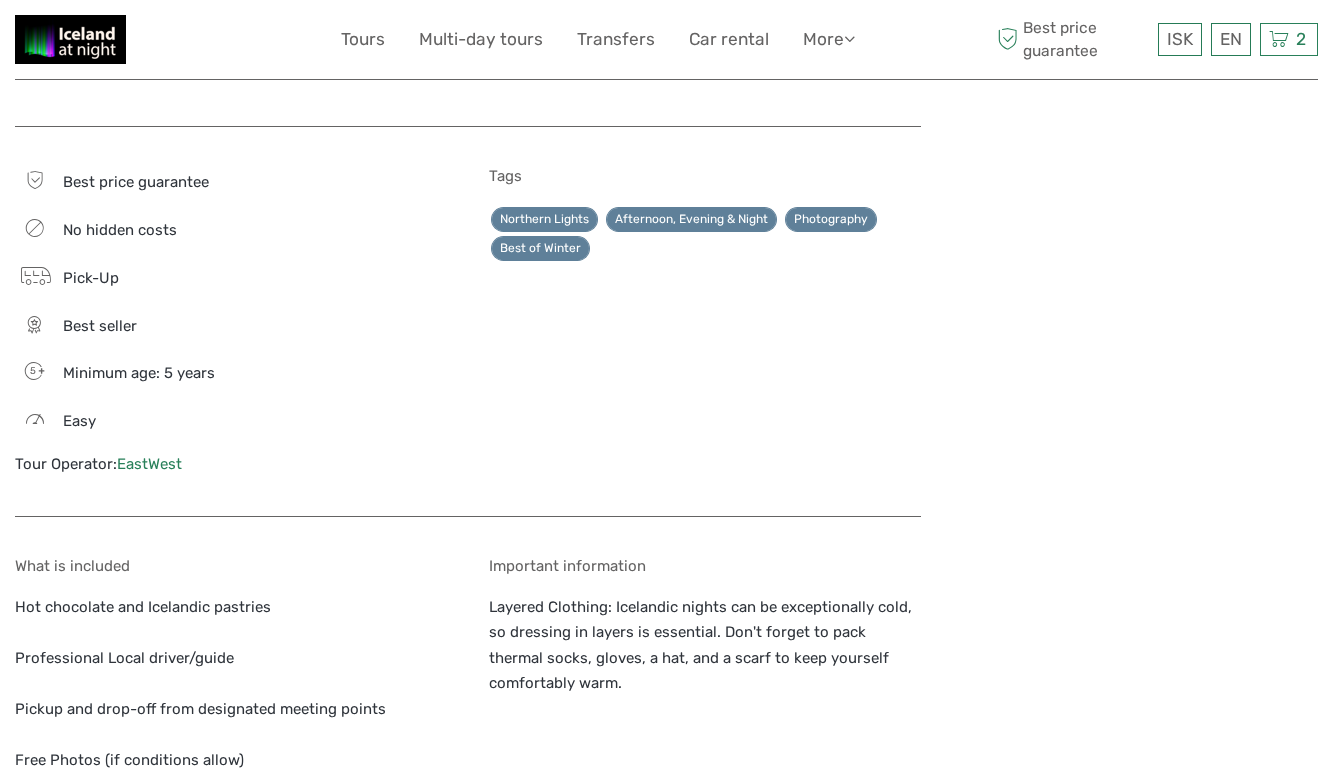 scroll, scrollTop: 1929, scrollLeft: 0, axis: vertical 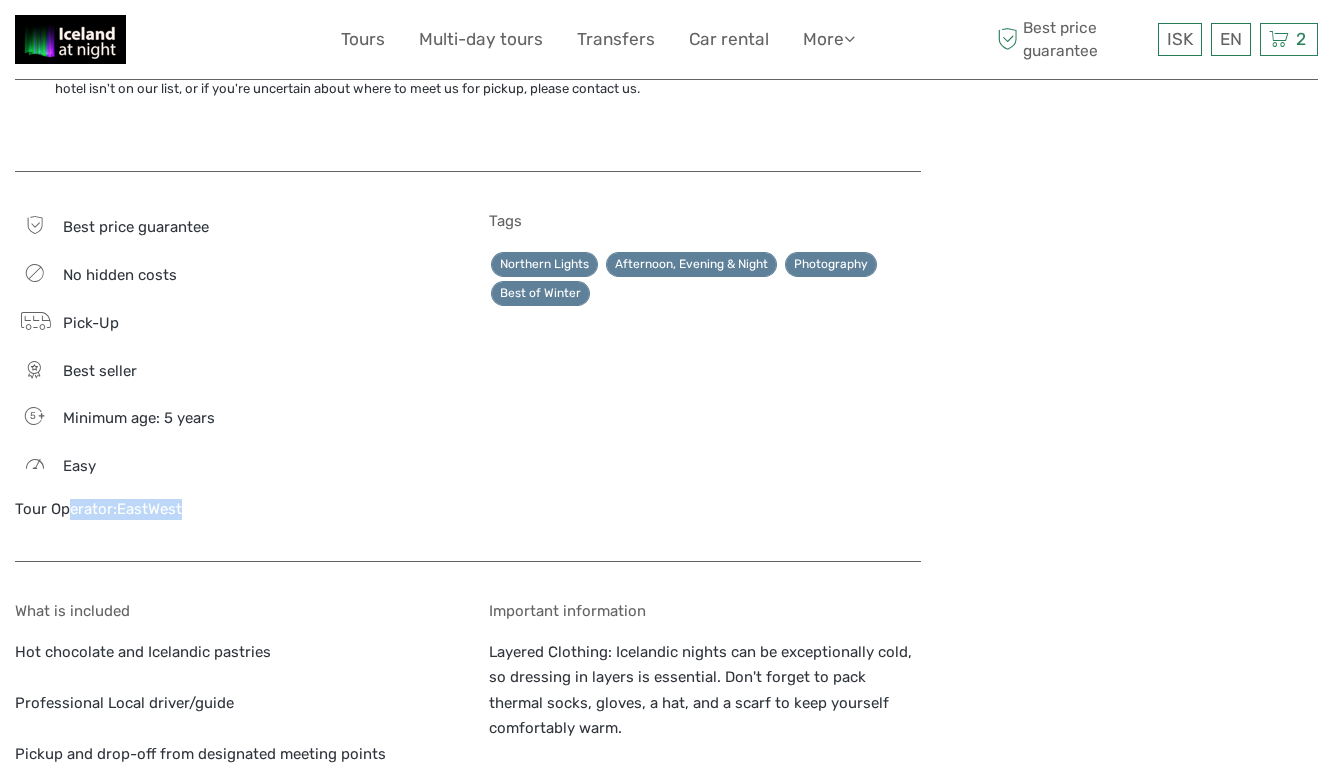 drag, startPoint x: 194, startPoint y: 482, endPoint x: 14, endPoint y: 480, distance: 180.01111 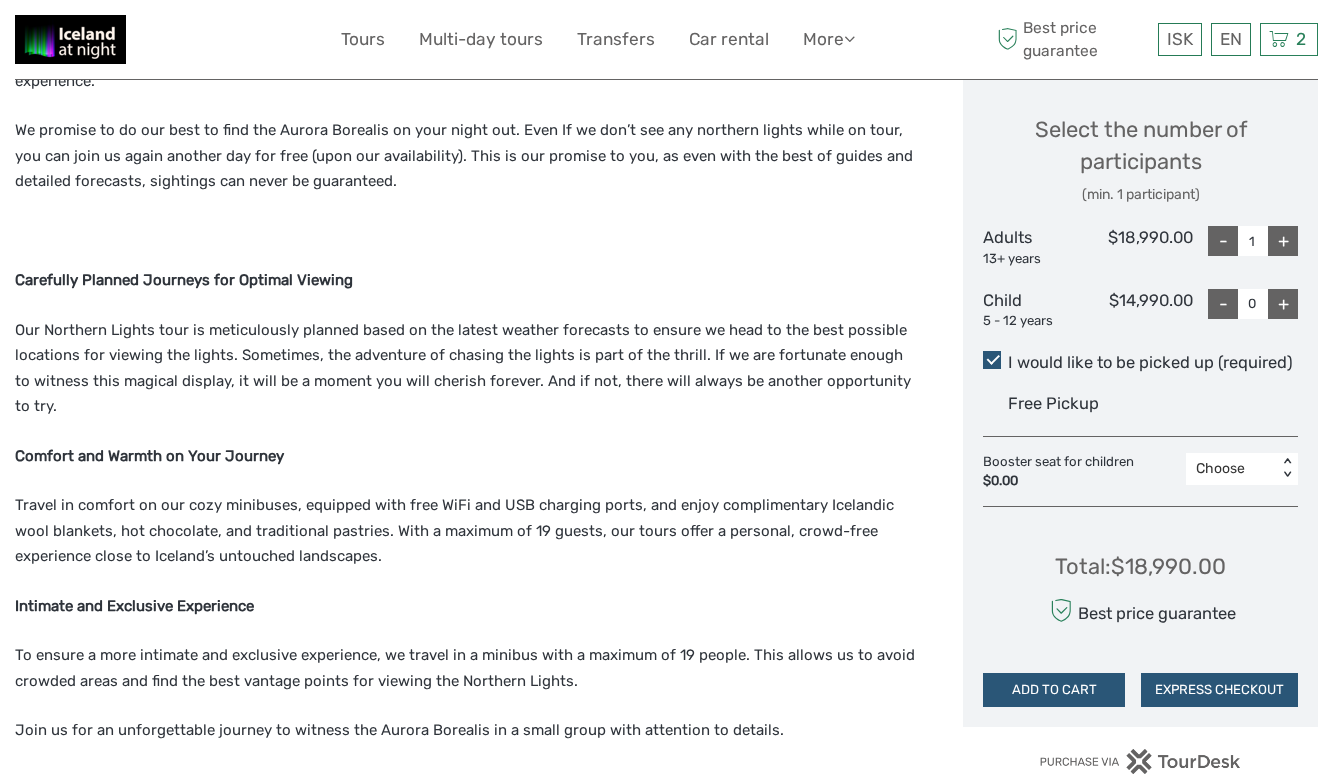 scroll, scrollTop: 0, scrollLeft: 0, axis: both 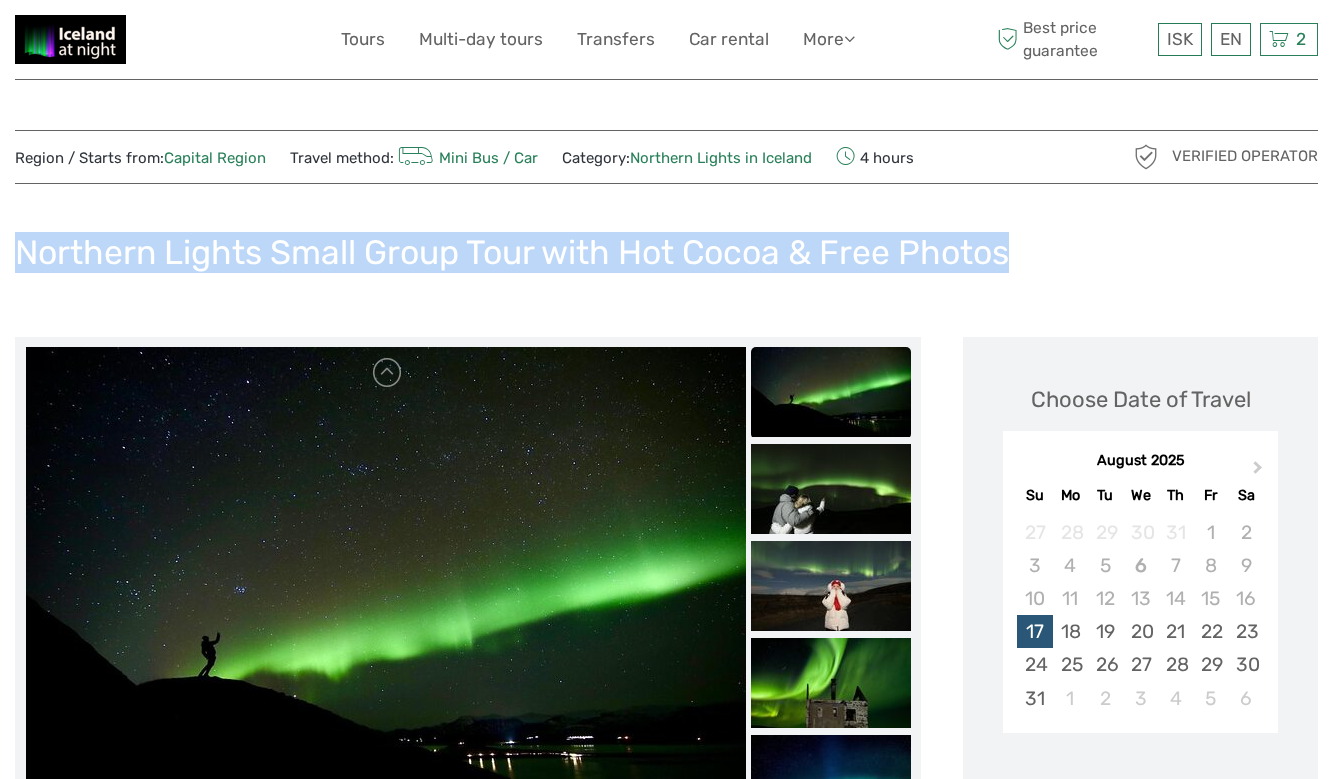 drag, startPoint x: 20, startPoint y: 245, endPoint x: 1090, endPoint y: 244, distance: 1070.0005 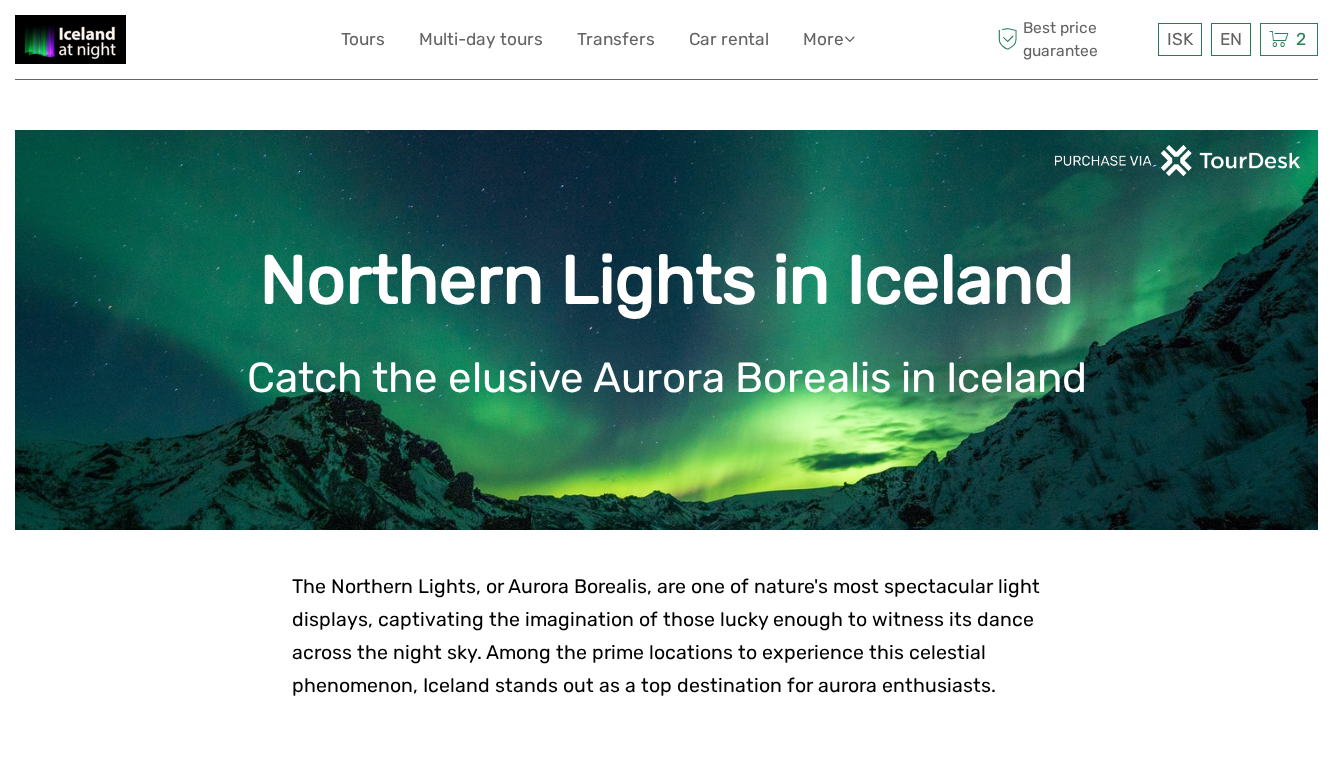 scroll, scrollTop: 610, scrollLeft: 0, axis: vertical 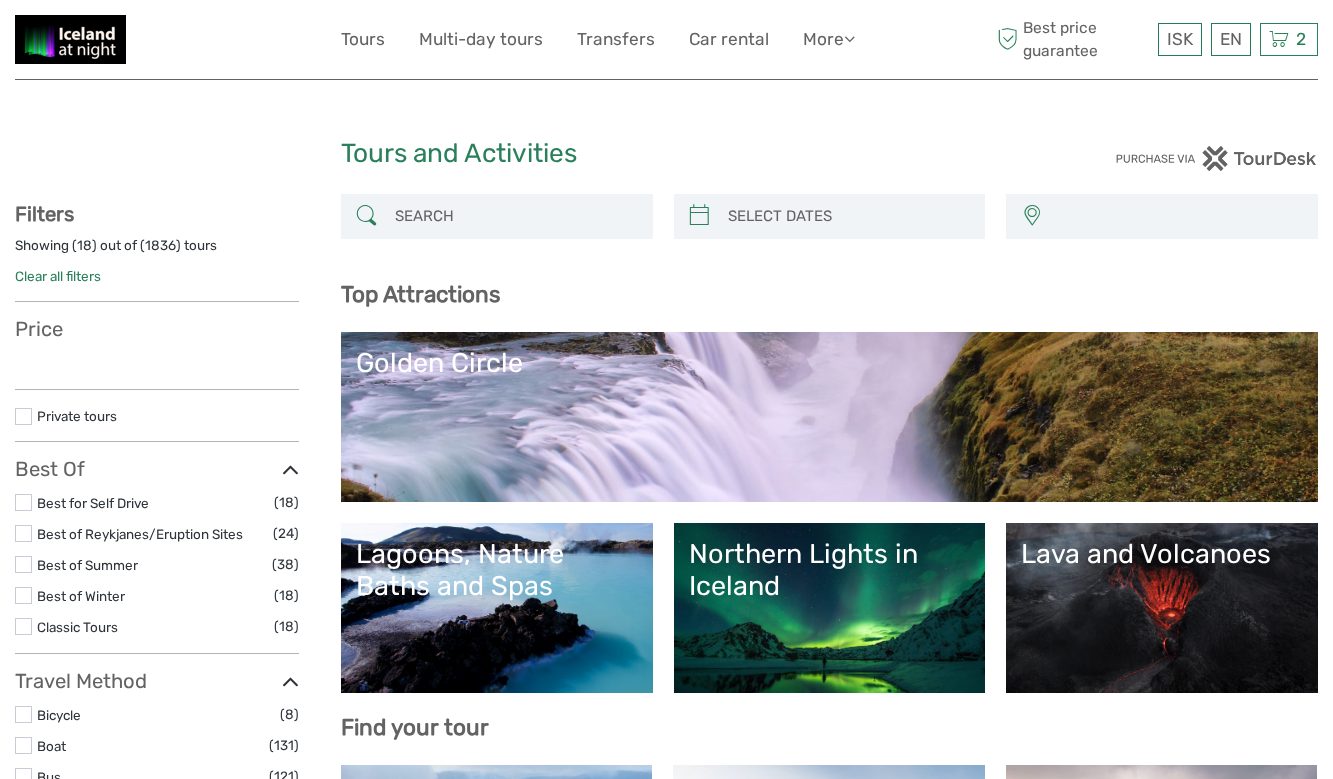 select 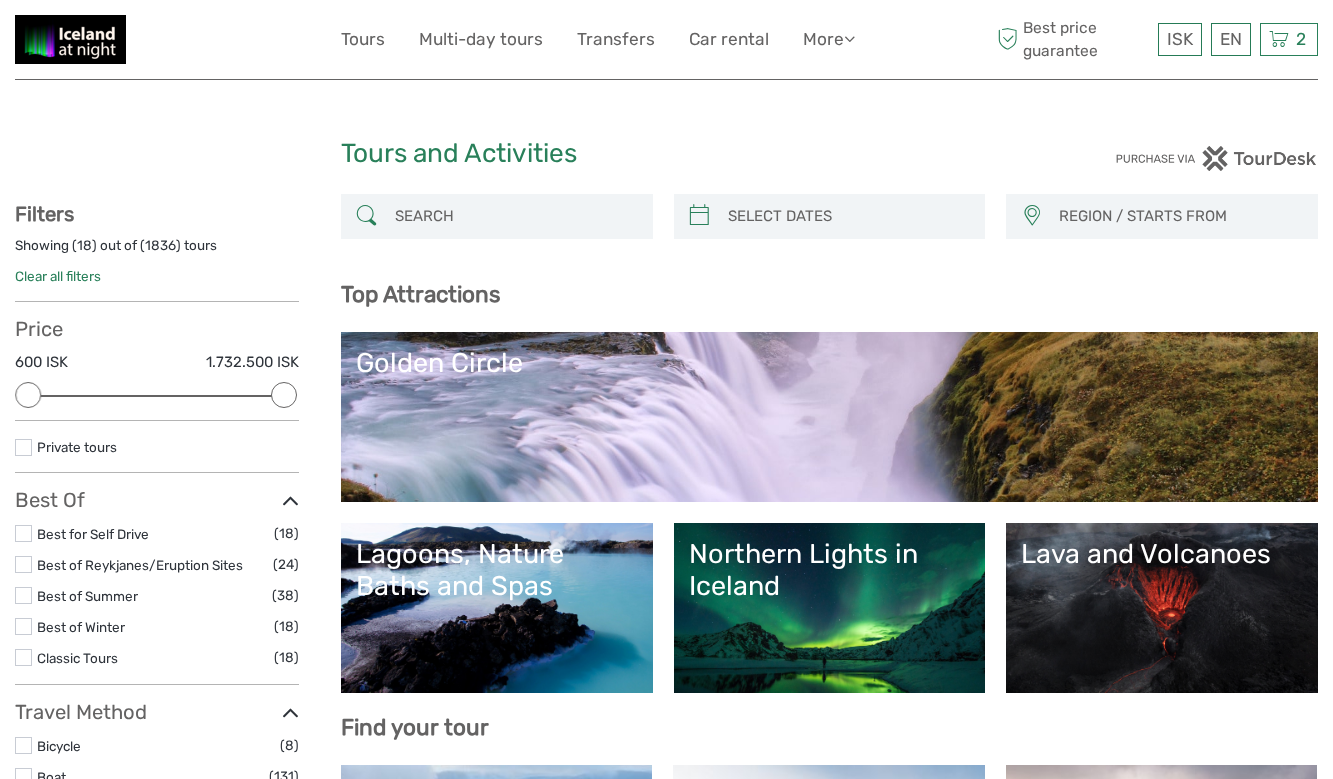 scroll, scrollTop: 0, scrollLeft: 0, axis: both 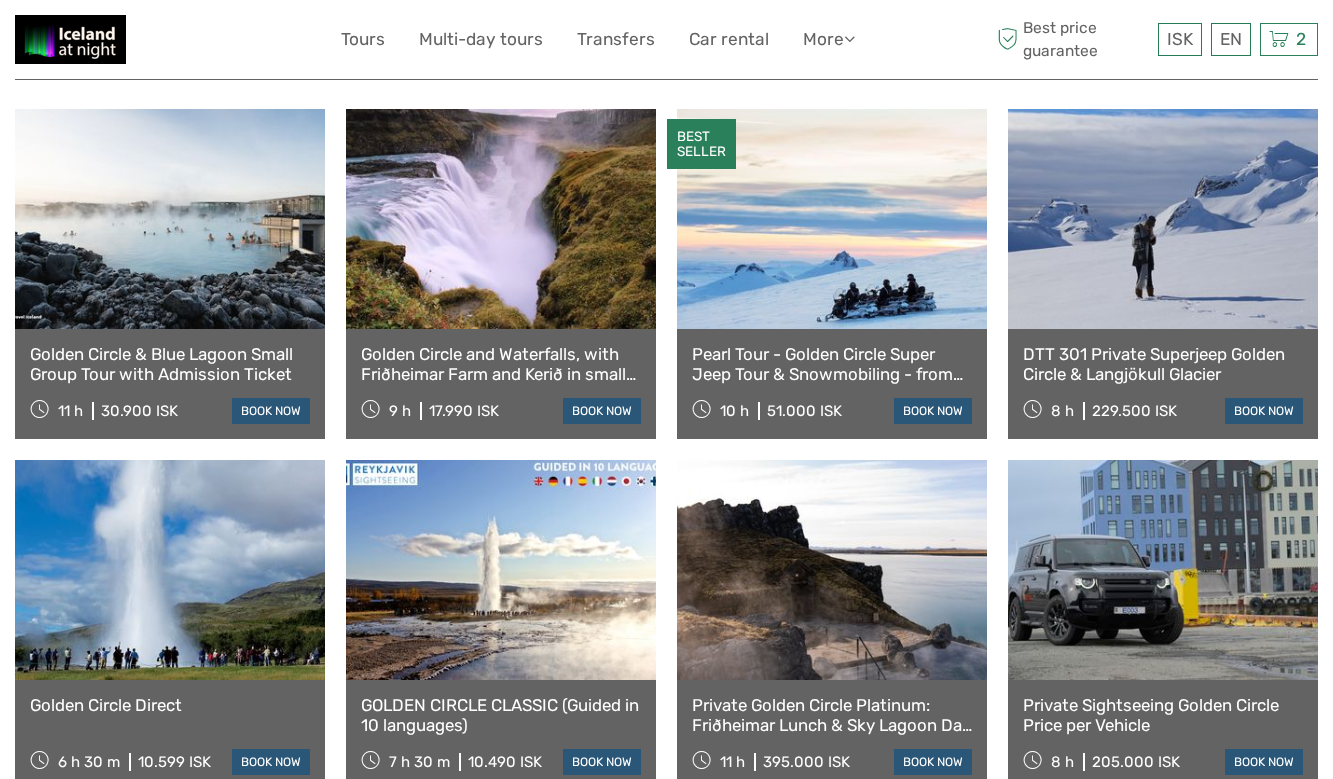 click on "Golden Circle and Waterfalls, with Friðheimar Farm and Kerið in small group" at bounding box center (501, 364) 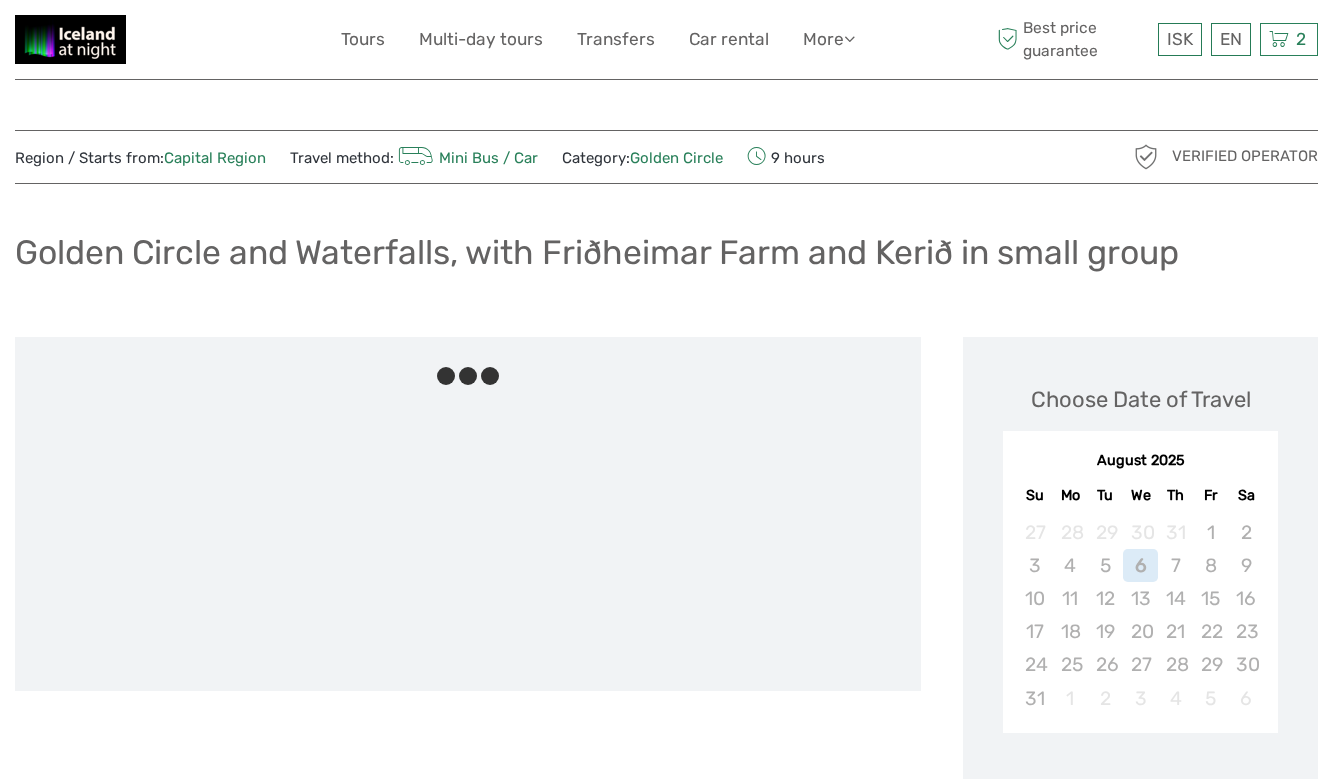 scroll, scrollTop: 0, scrollLeft: 0, axis: both 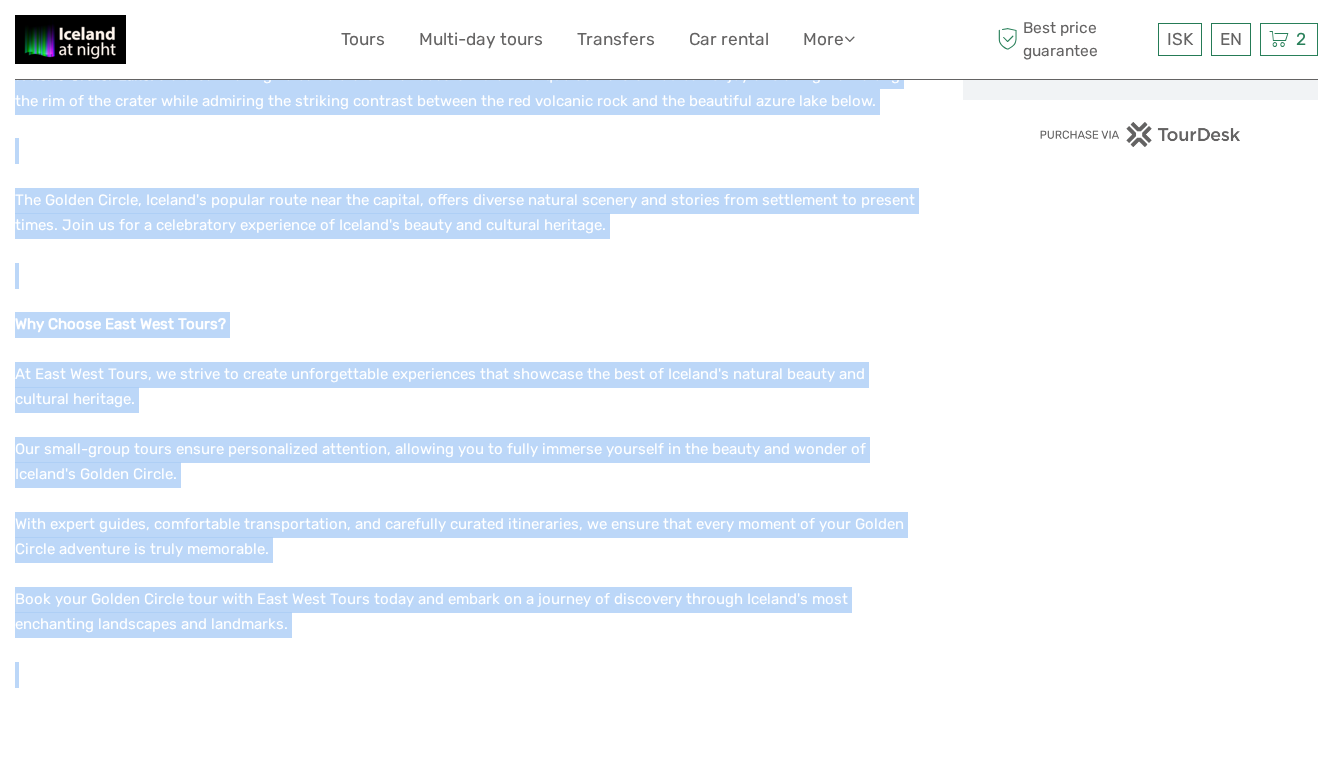 drag, startPoint x: 18, startPoint y: 305, endPoint x: 578, endPoint y: 680, distance: 673.96216 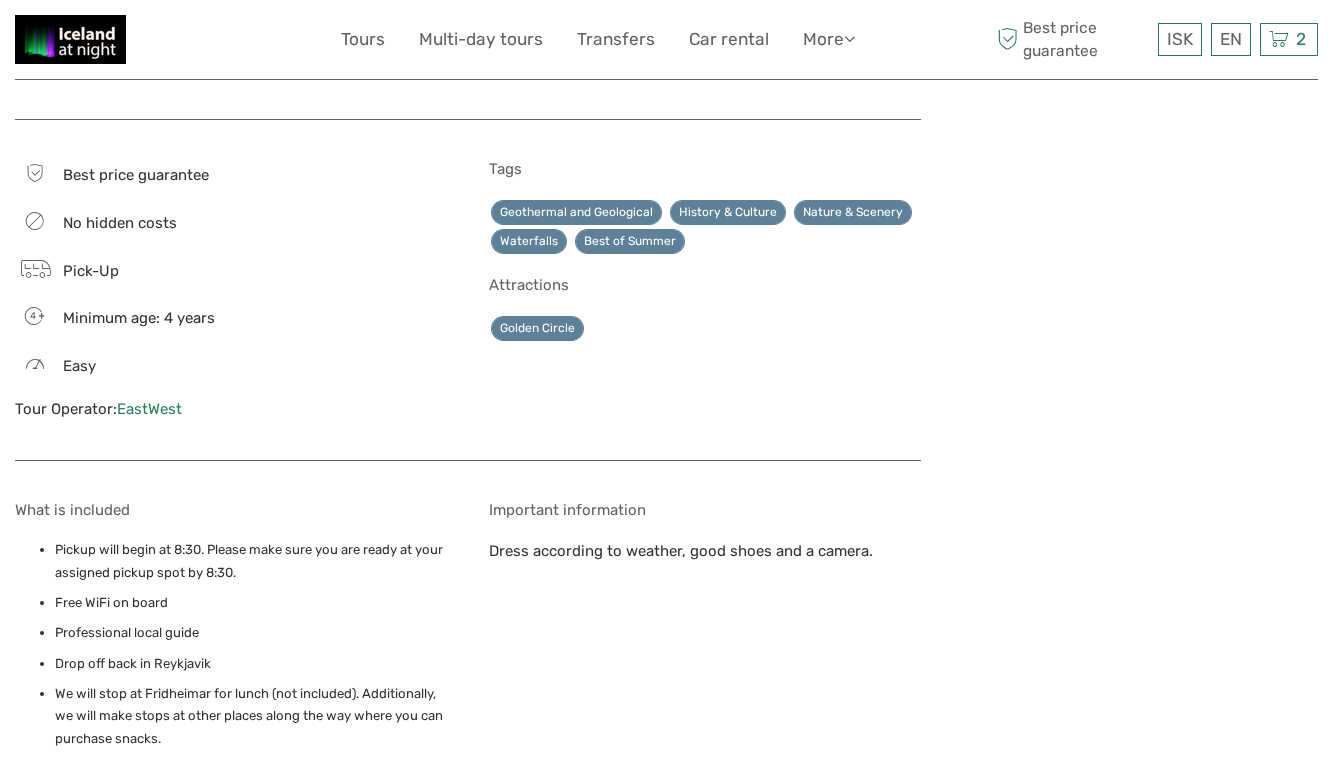 scroll, scrollTop: 2305, scrollLeft: 0, axis: vertical 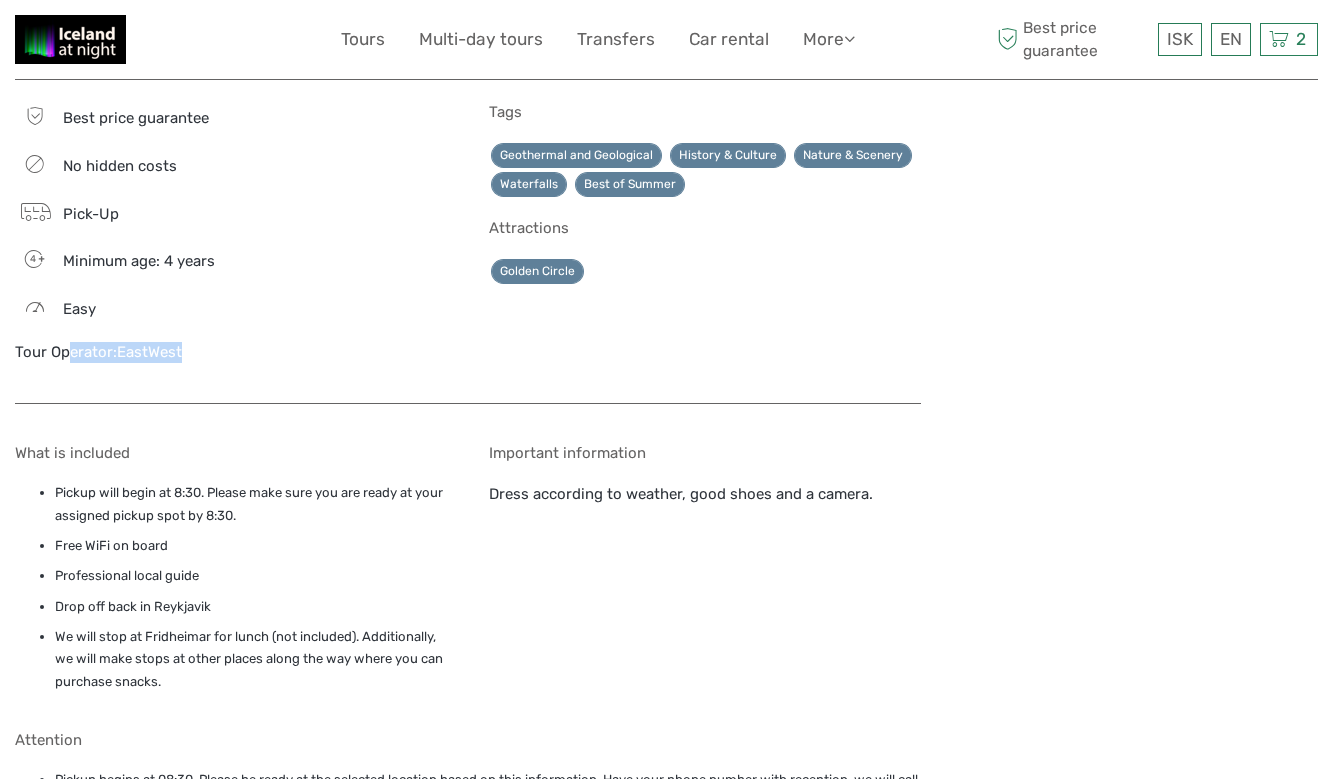 drag, startPoint x: 190, startPoint y: 348, endPoint x: -25, endPoint y: 345, distance: 215.02094 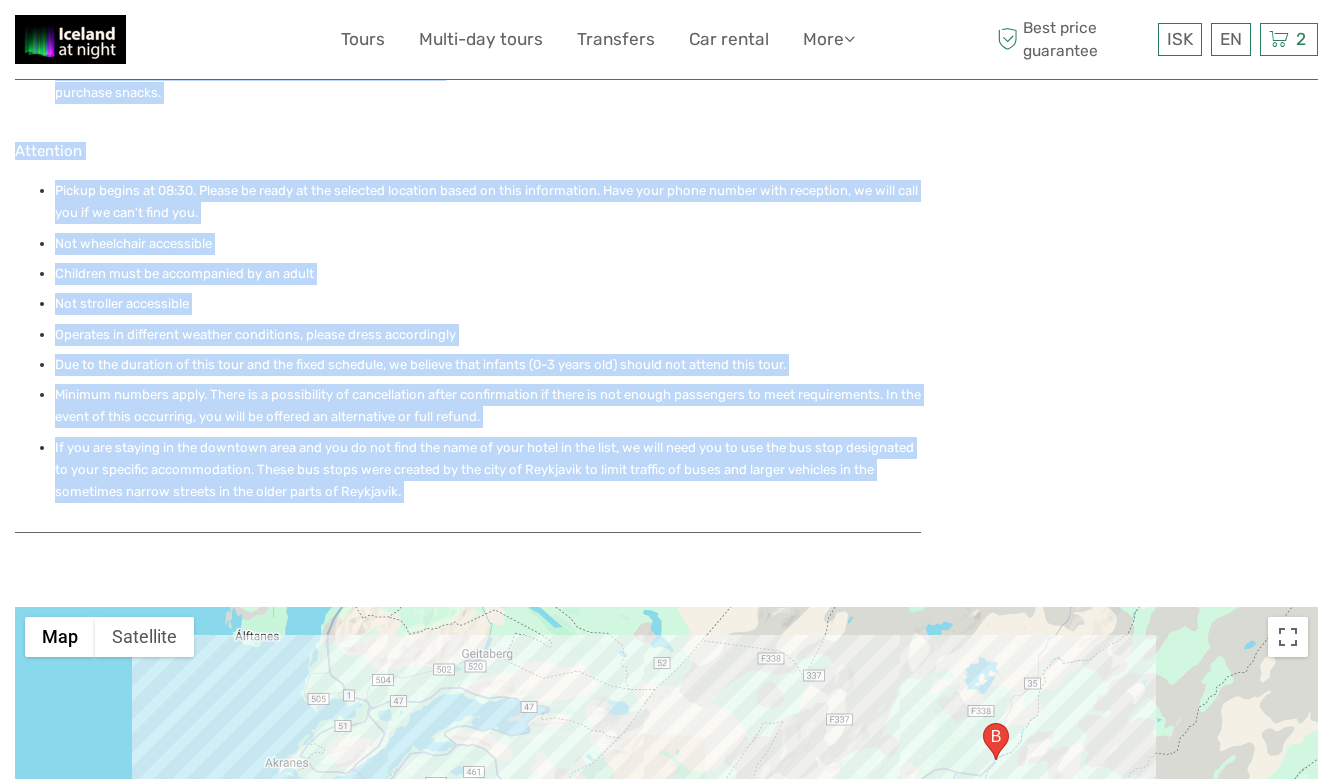 scroll, scrollTop: 2939, scrollLeft: 0, axis: vertical 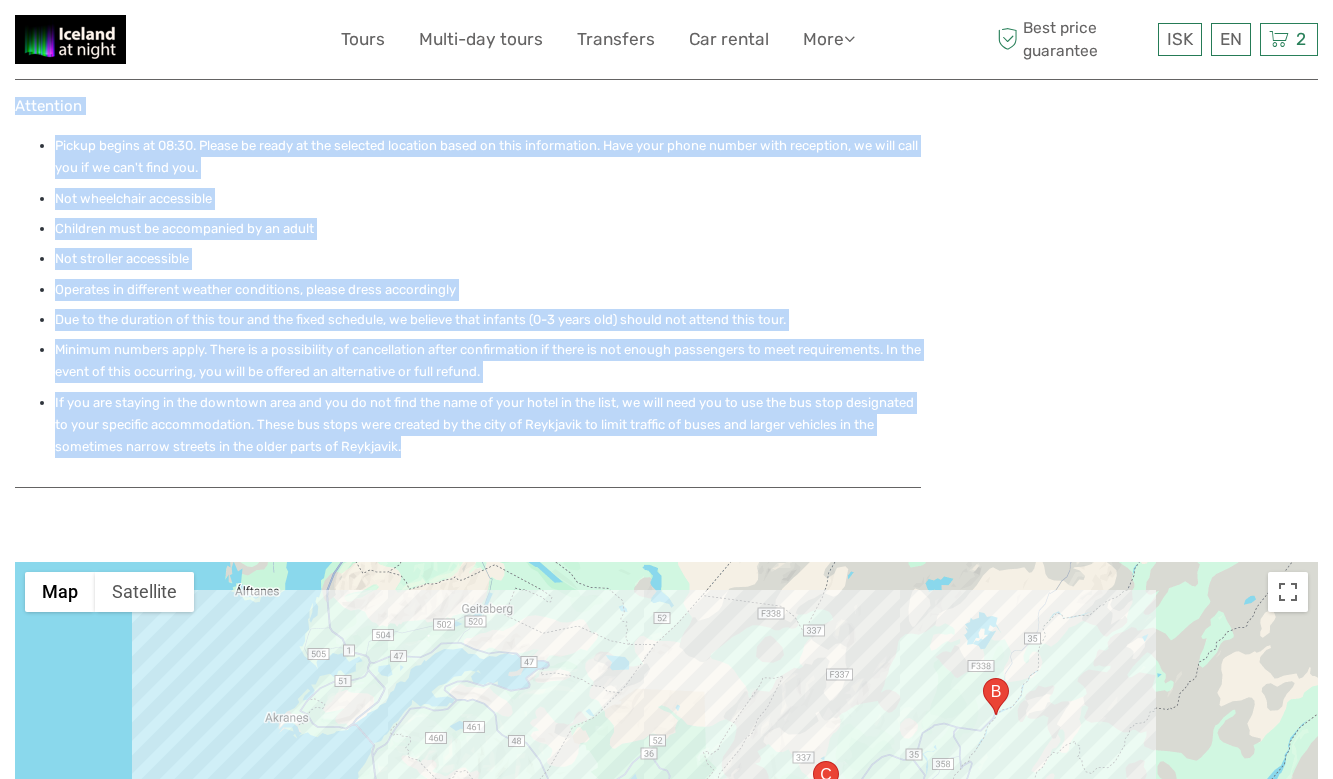 drag, startPoint x: 16, startPoint y: 451, endPoint x: 518, endPoint y: 463, distance: 502.1434 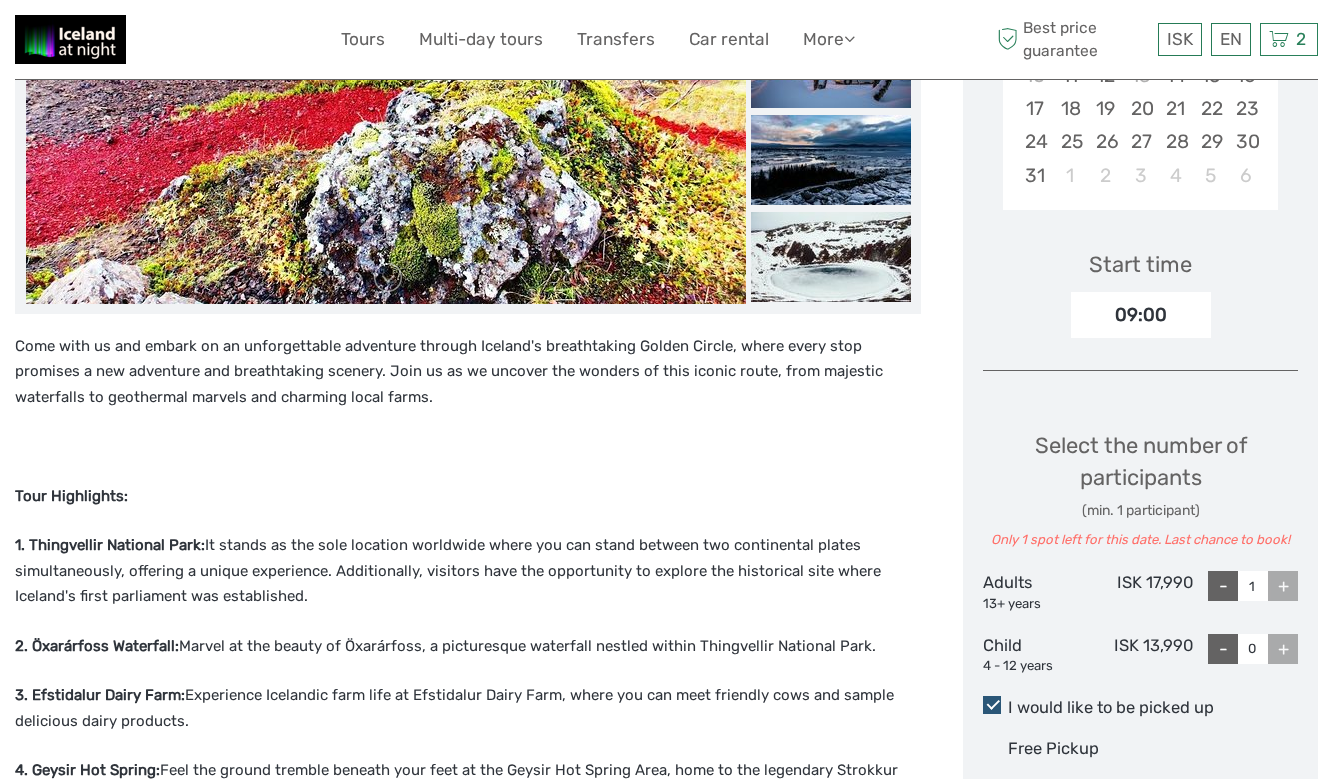scroll, scrollTop: 0, scrollLeft: 0, axis: both 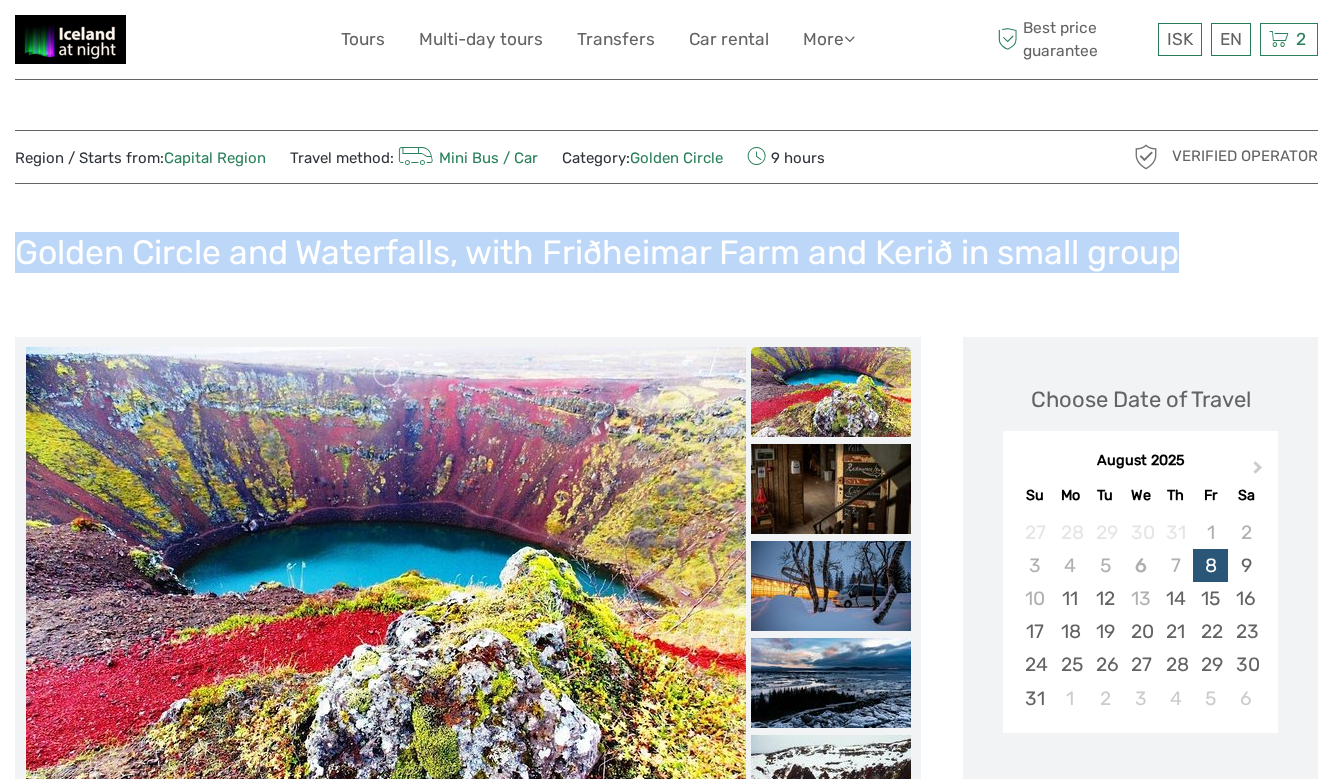drag, startPoint x: 20, startPoint y: 250, endPoint x: 1270, endPoint y: 266, distance: 1250.1024 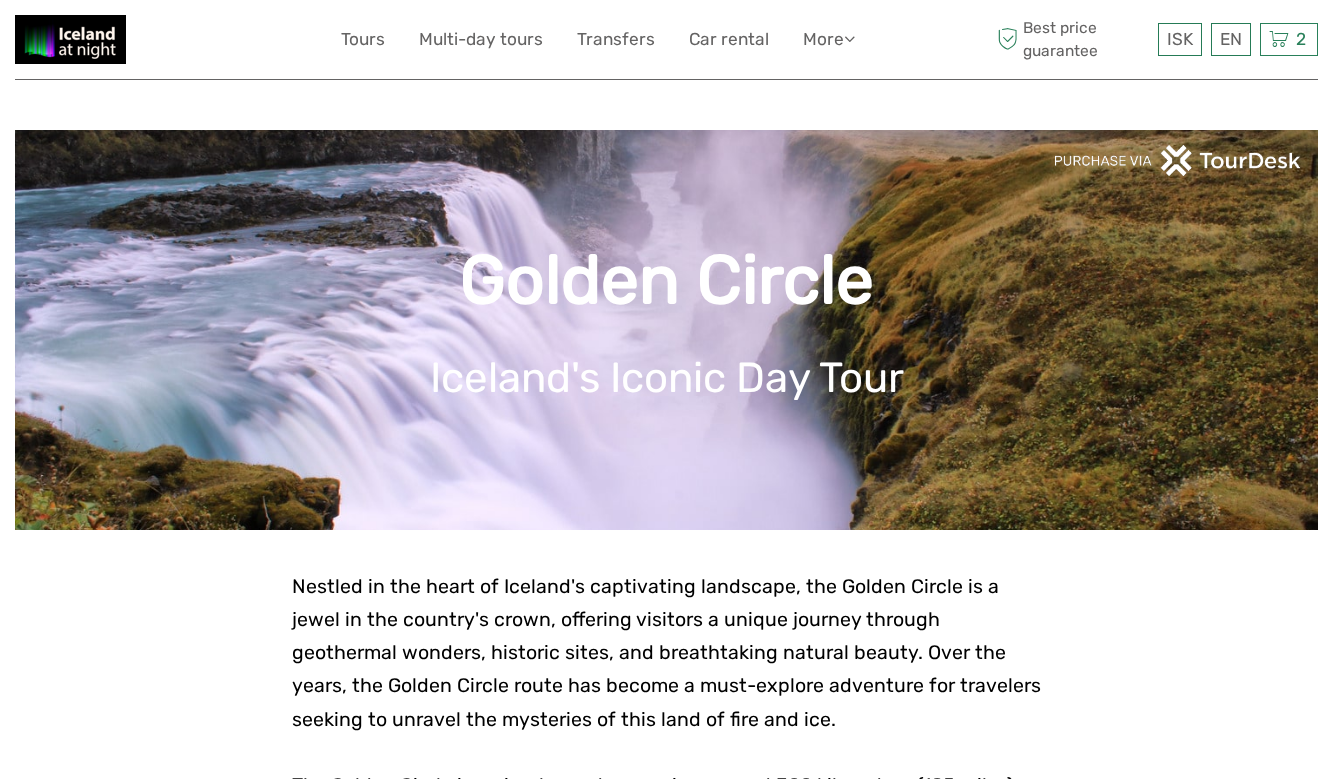 scroll, scrollTop: 1008, scrollLeft: 0, axis: vertical 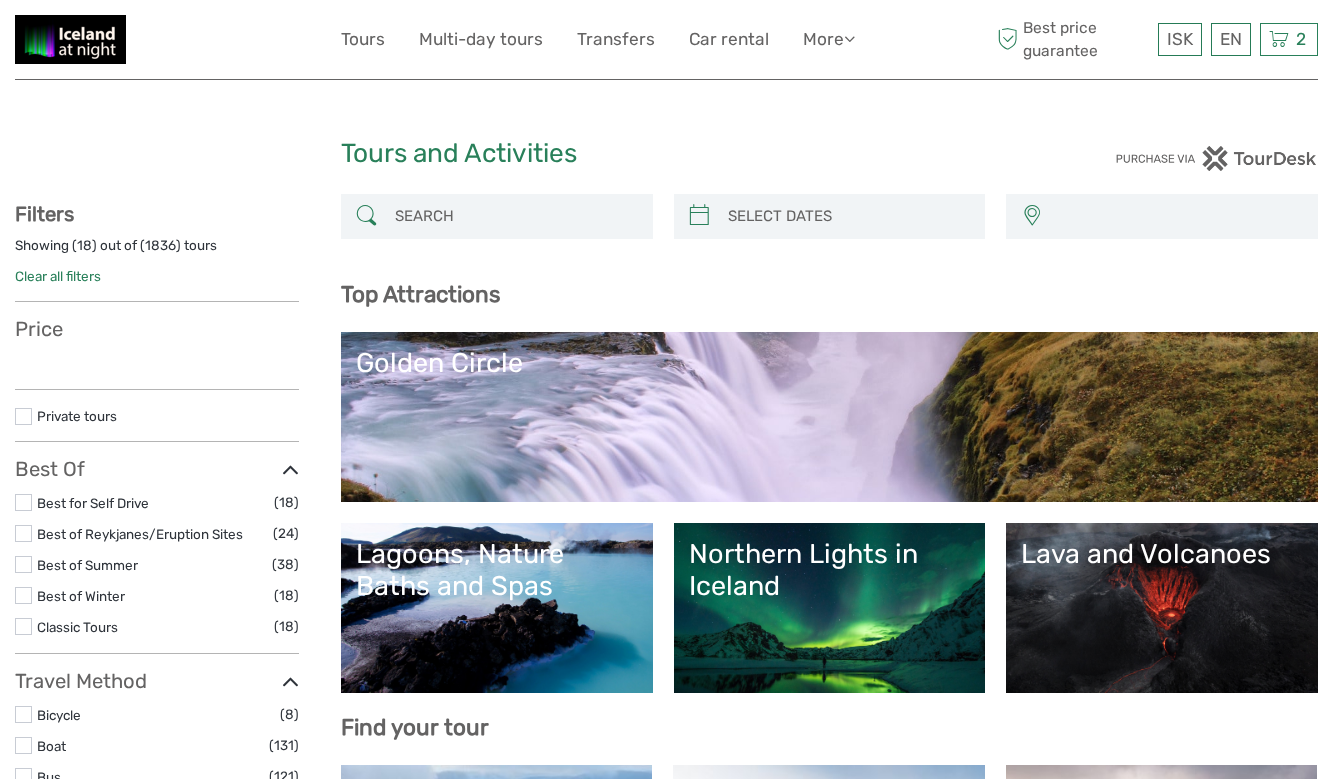 select 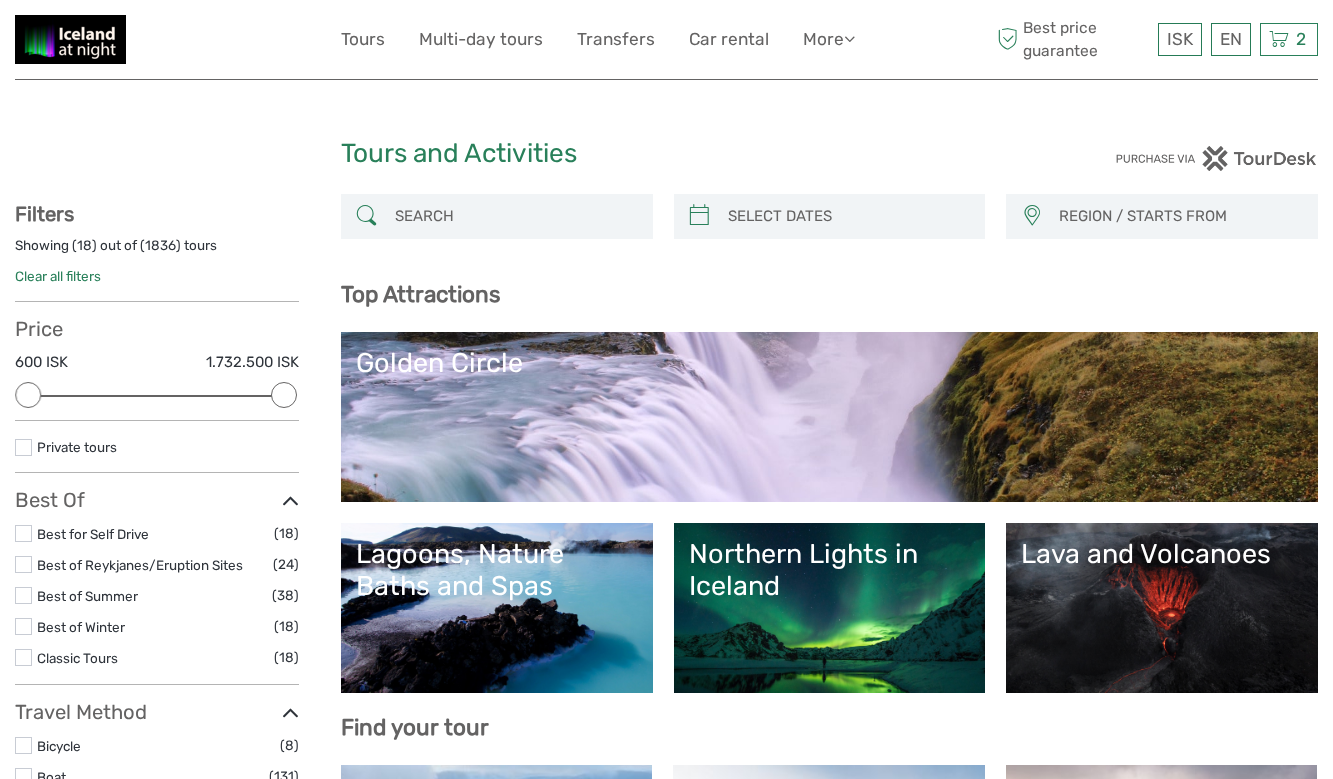 click on "Northern Lights in Iceland" at bounding box center [830, 570] 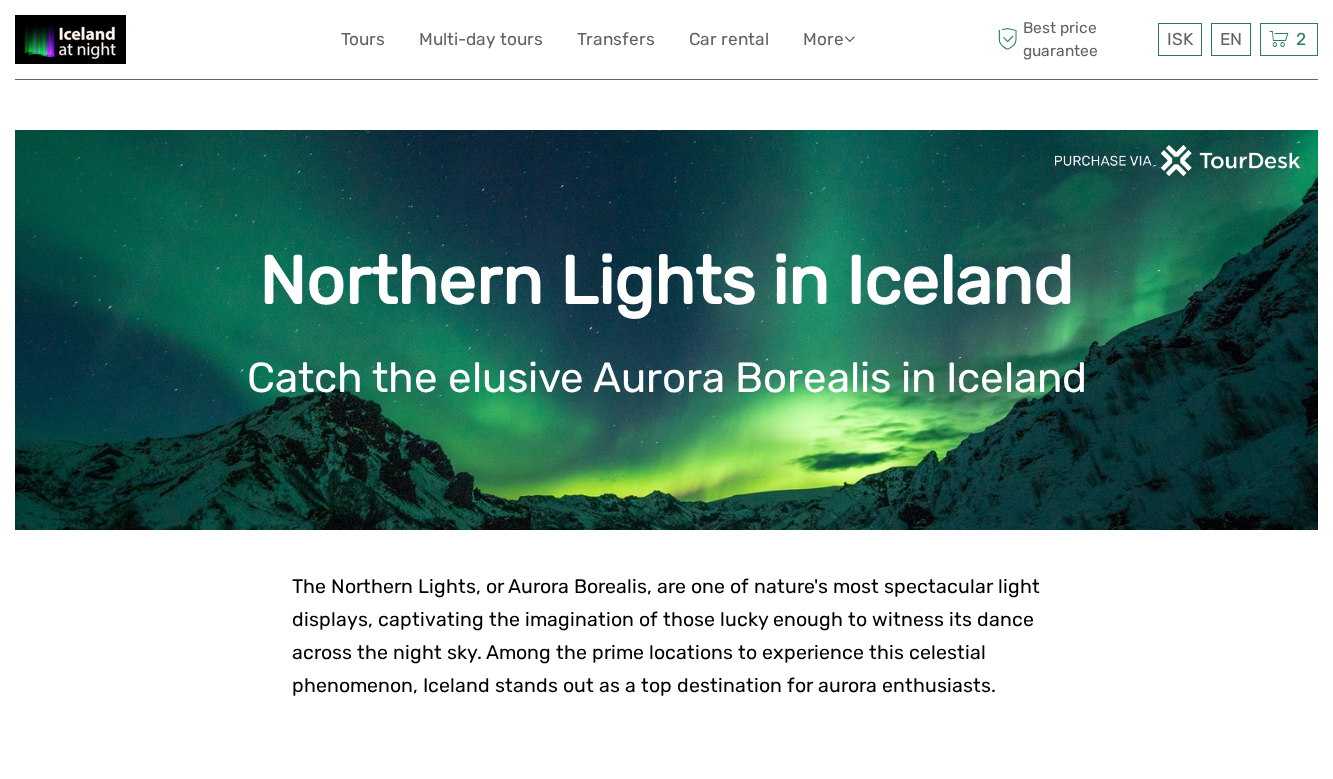 scroll, scrollTop: 0, scrollLeft: 0, axis: both 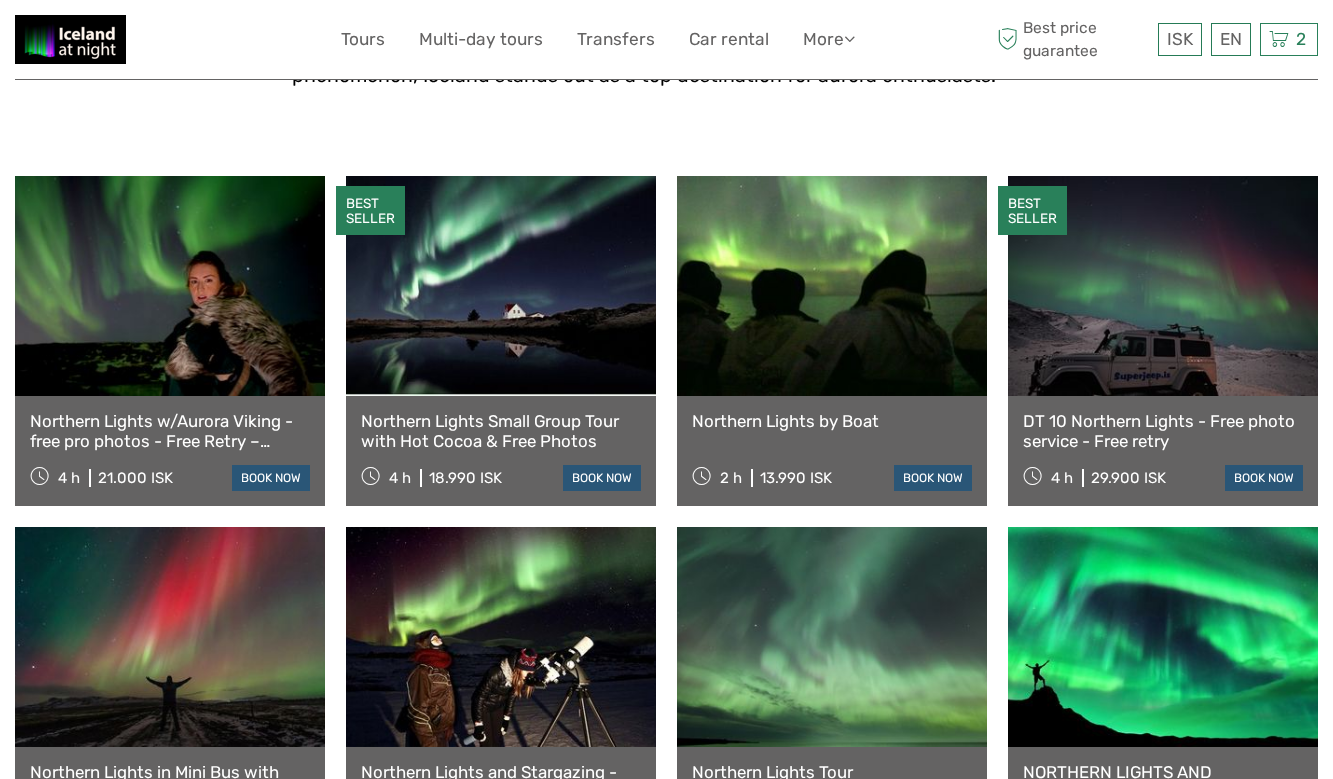 click at bounding box center [501, 286] 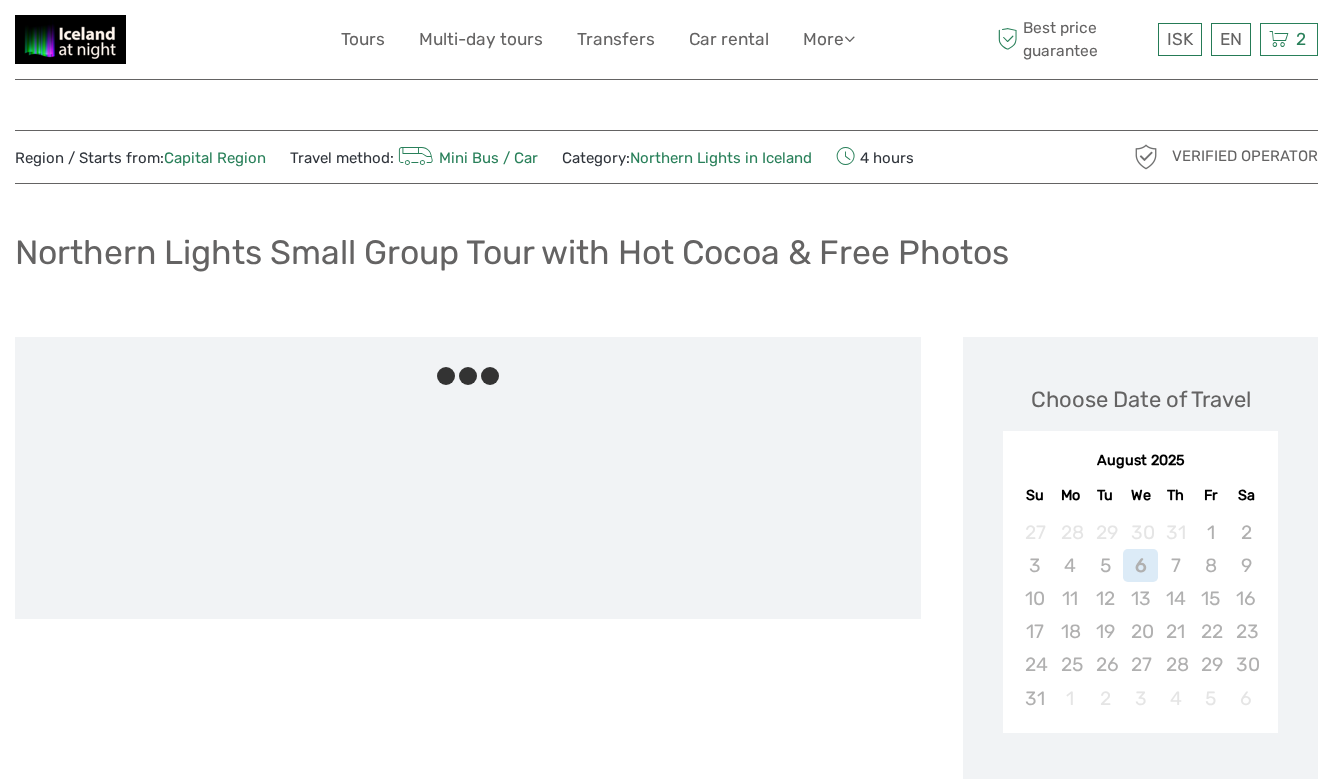 scroll, scrollTop: 0, scrollLeft: 0, axis: both 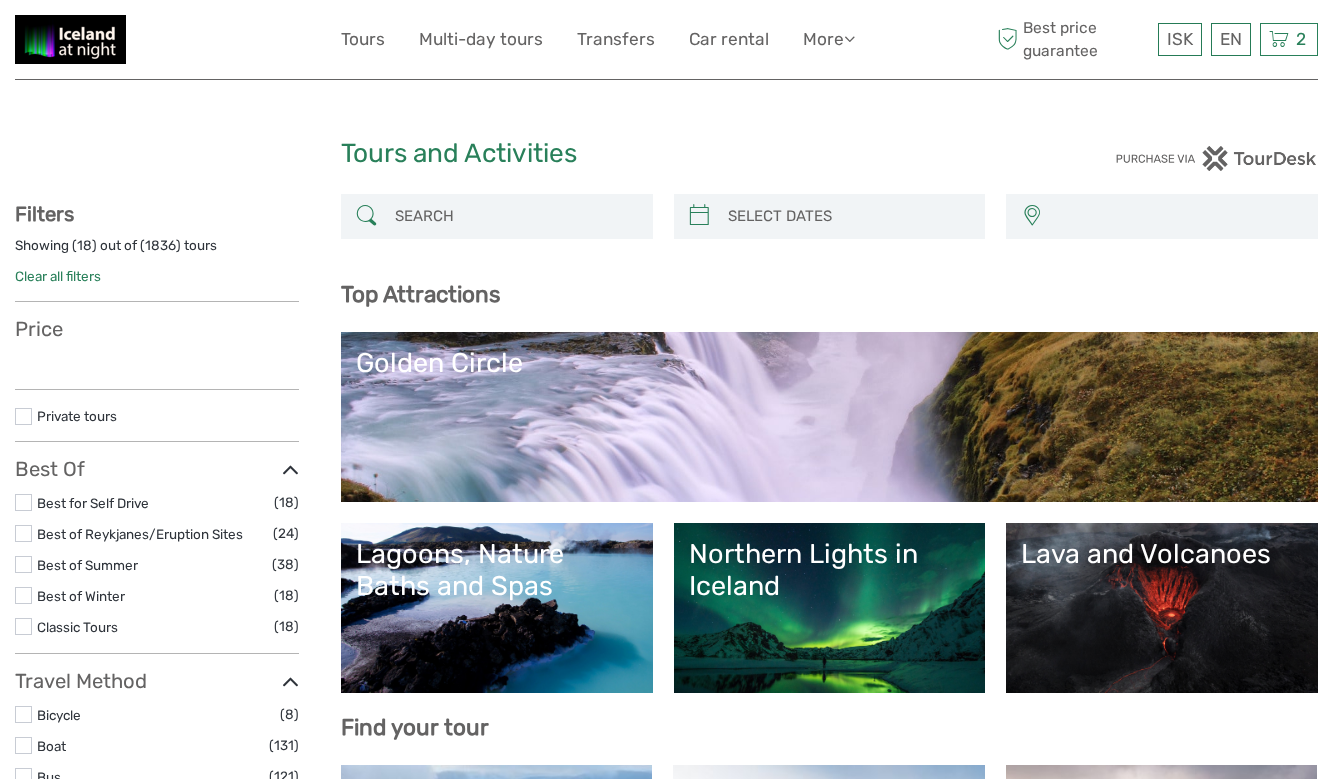 select 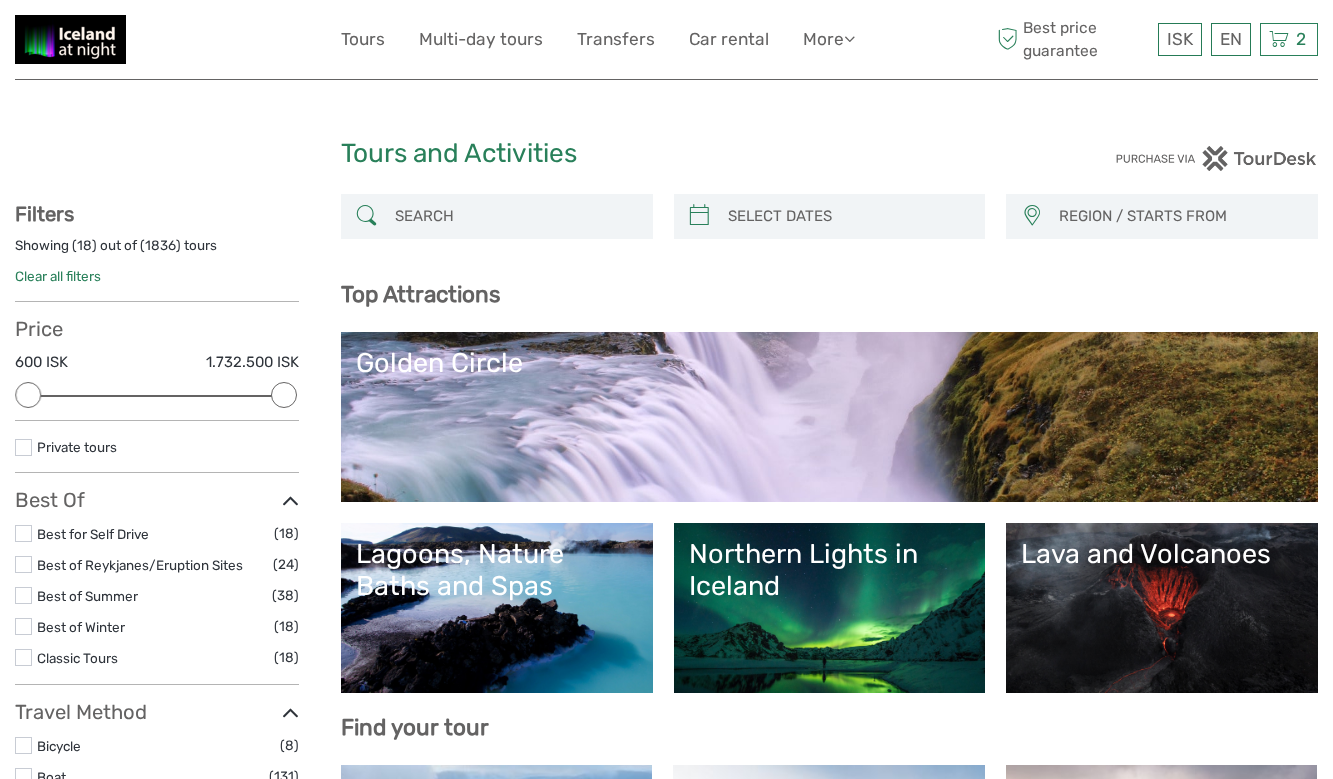 scroll, scrollTop: 0, scrollLeft: 0, axis: both 